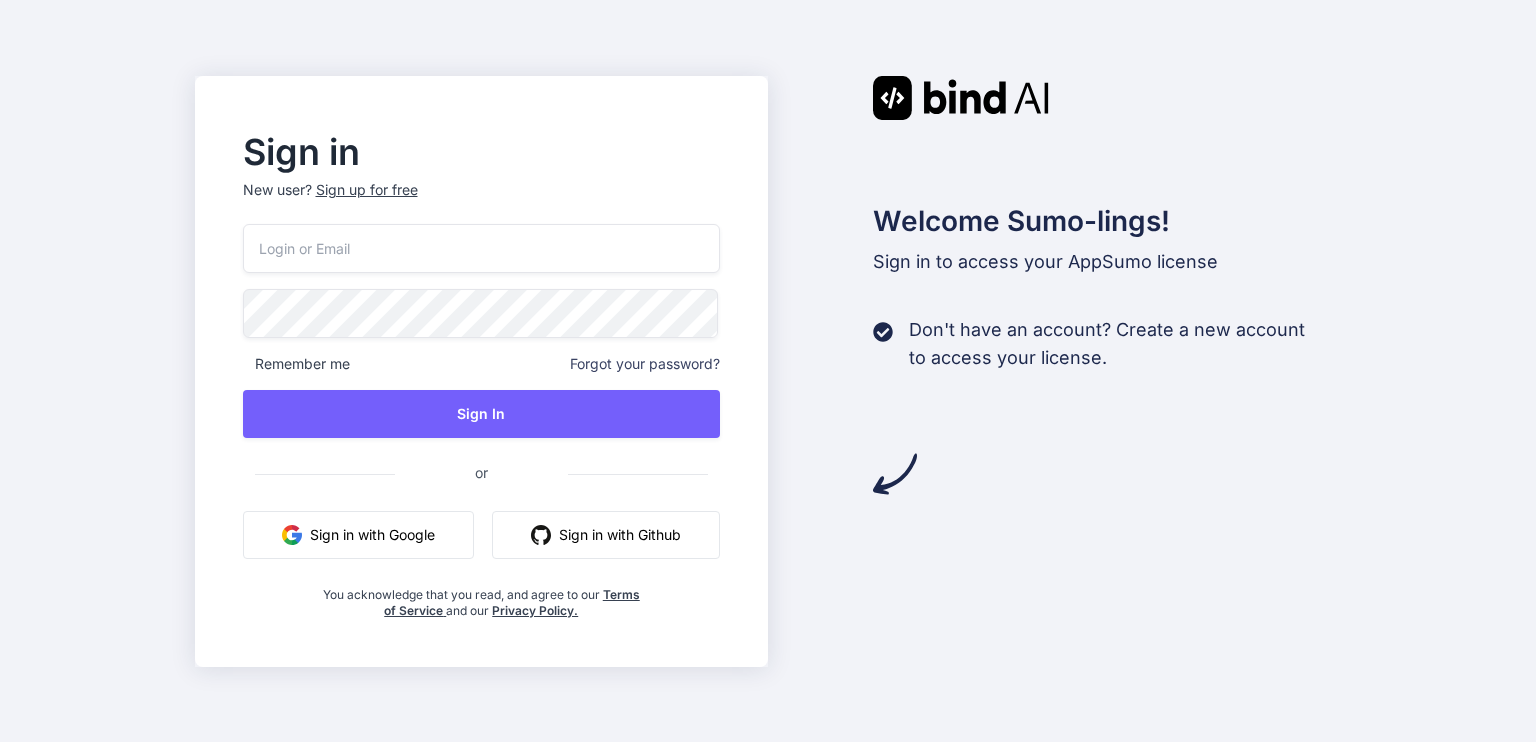 scroll, scrollTop: 0, scrollLeft: 0, axis: both 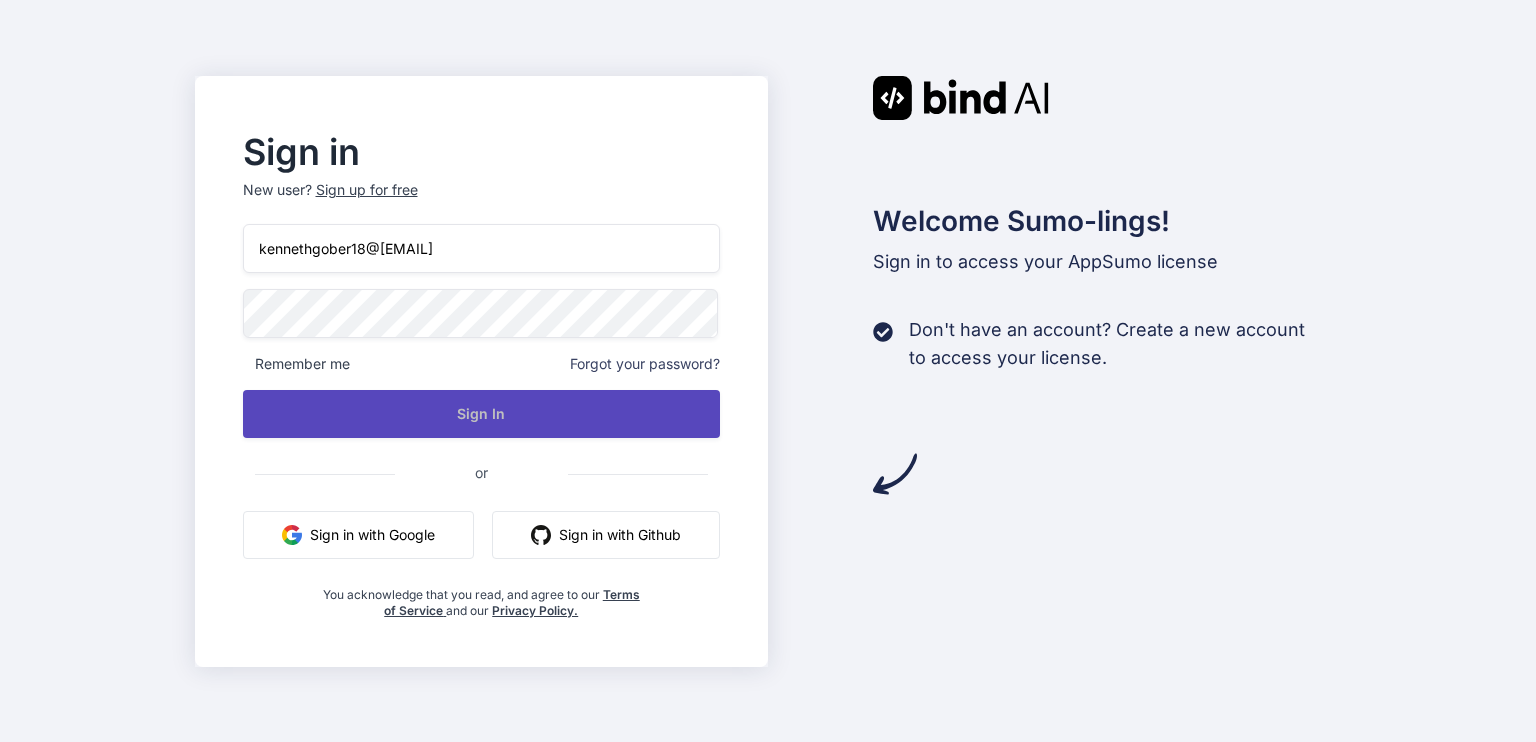click on "Sign In" at bounding box center [482, 414] 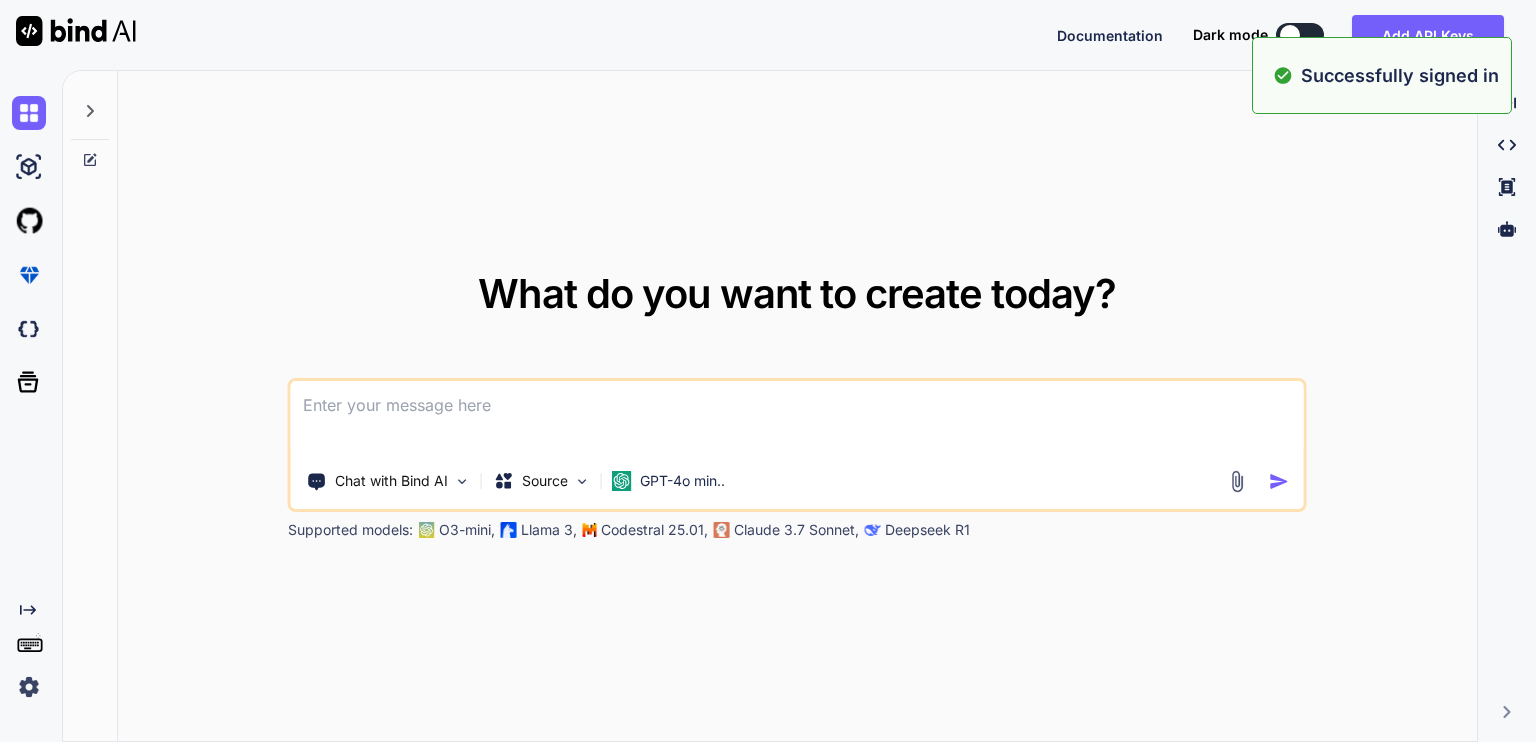 type on "x" 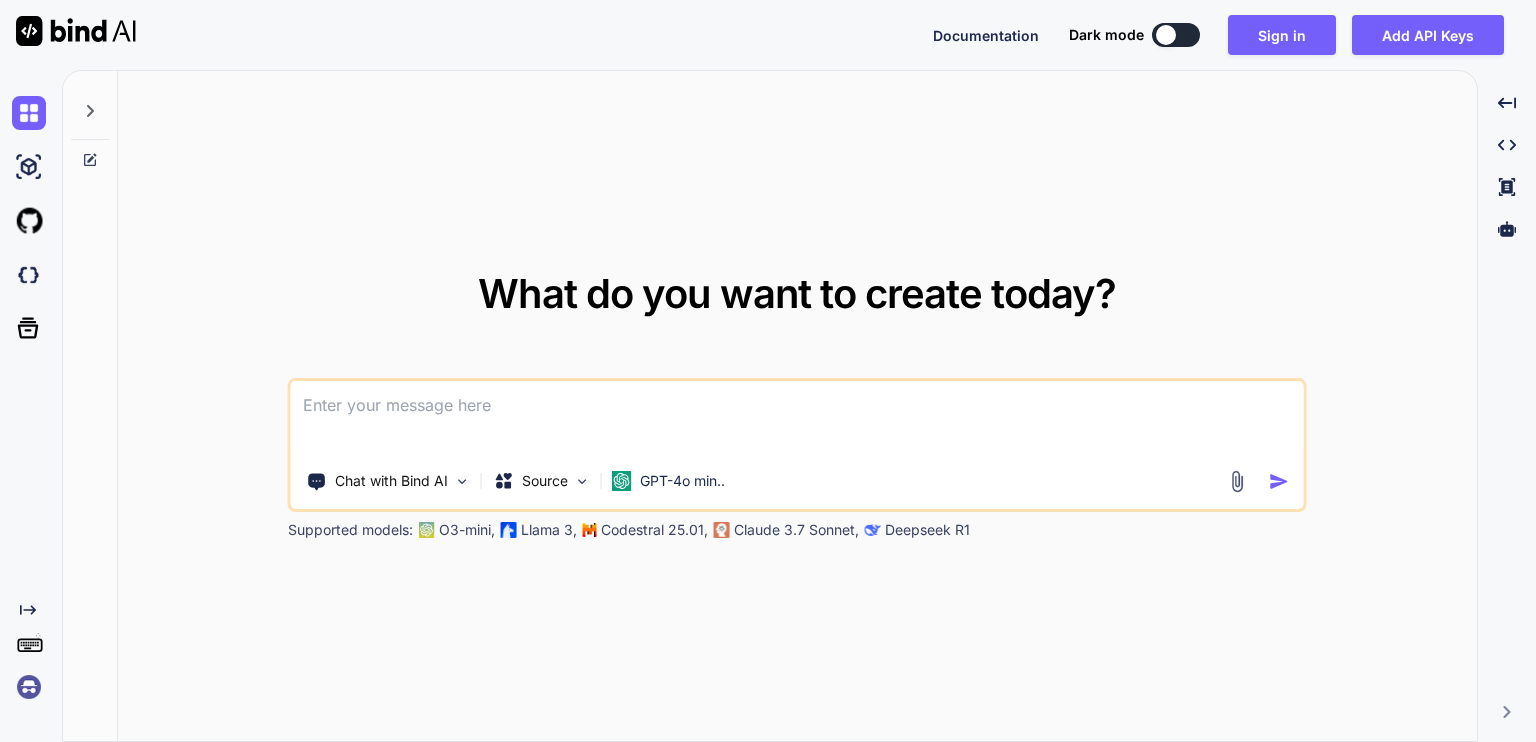 click at bounding box center (797, 418) 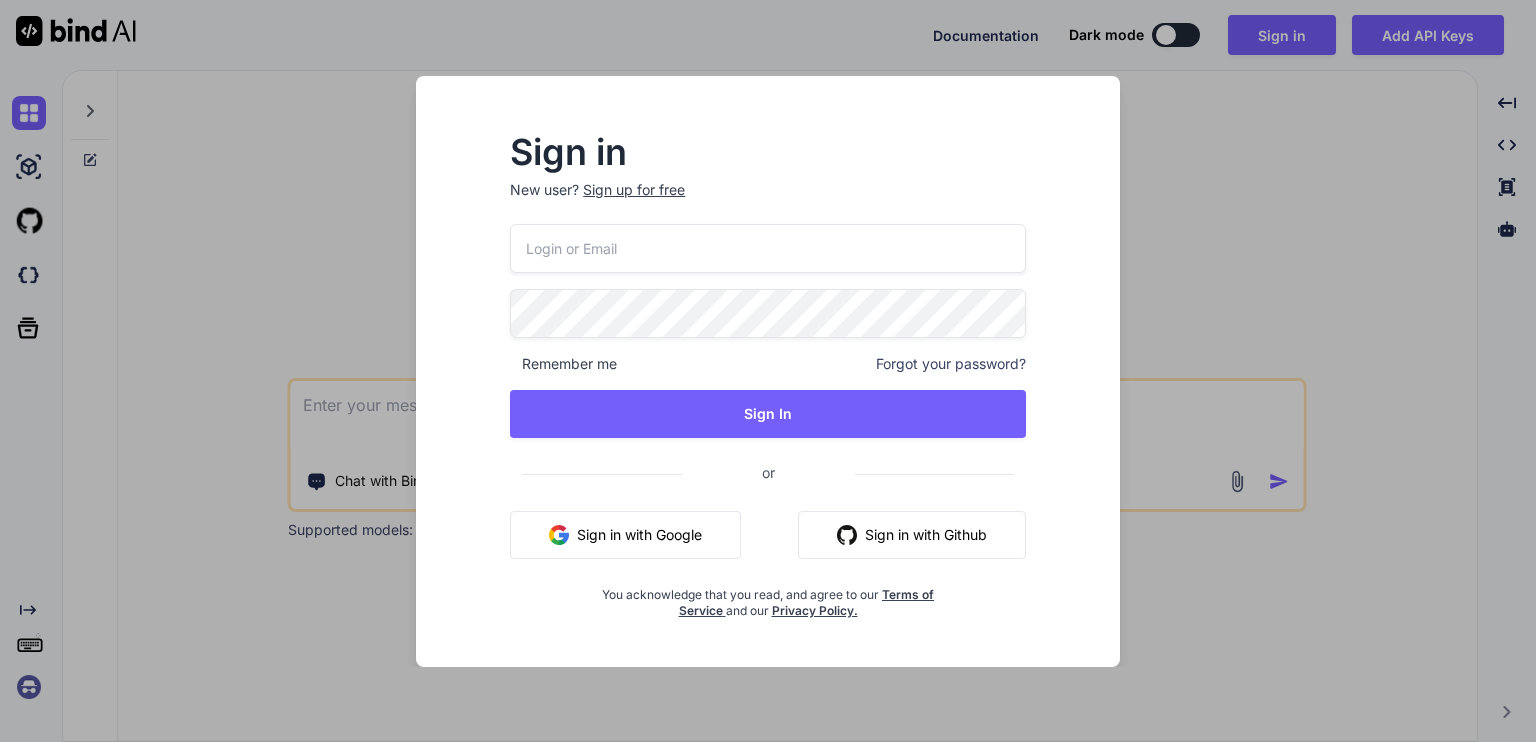 type 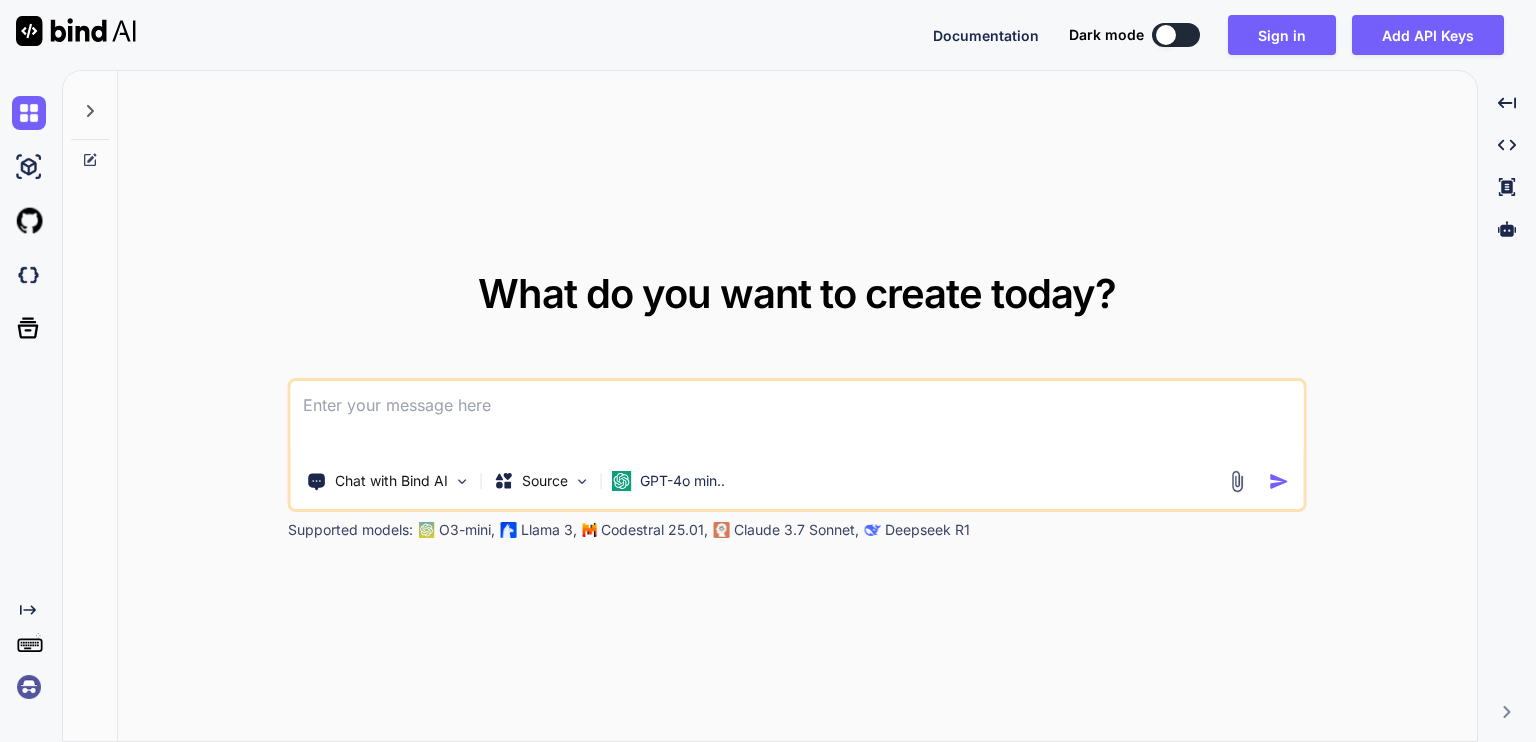 click at bounding box center (797, 418) 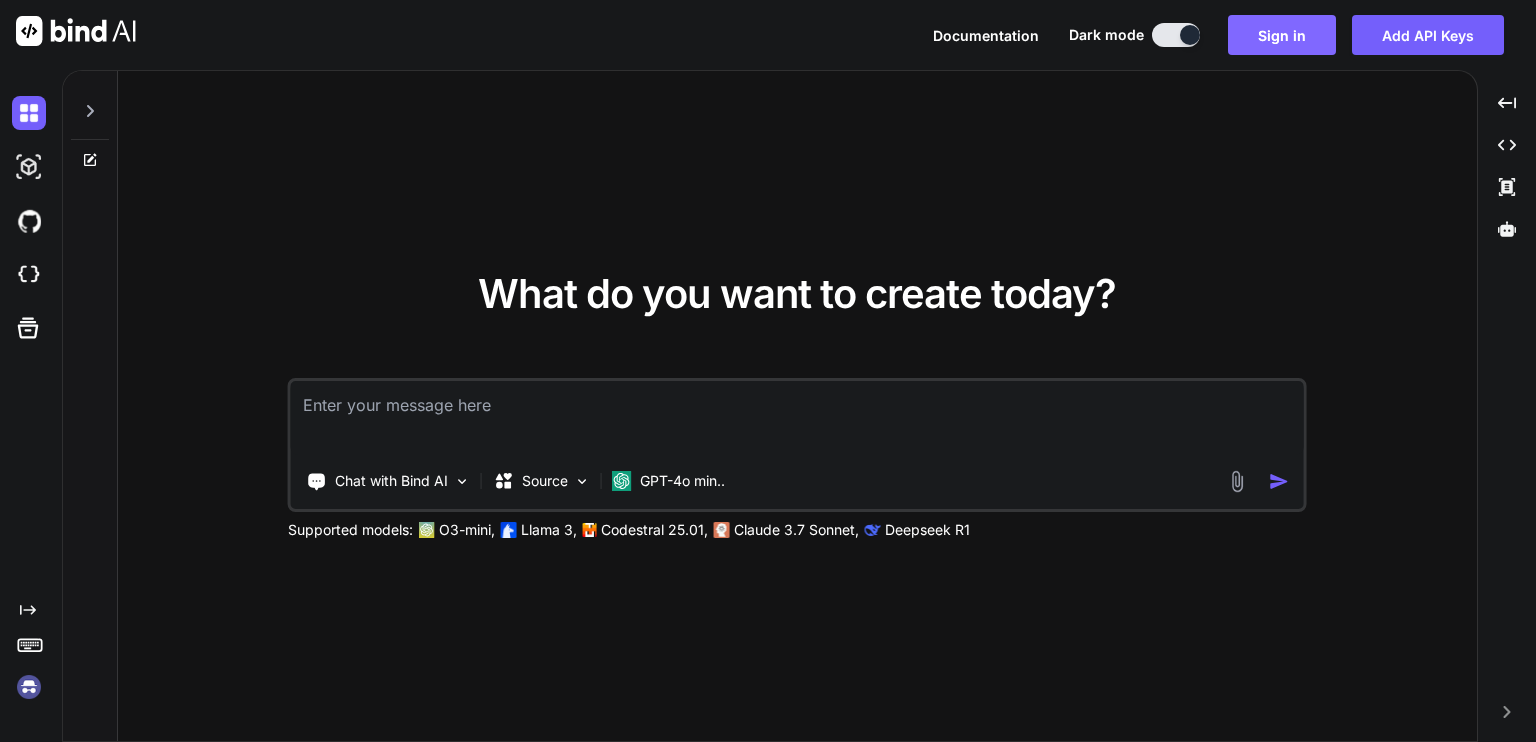 click on "Sign in" at bounding box center (1282, 35) 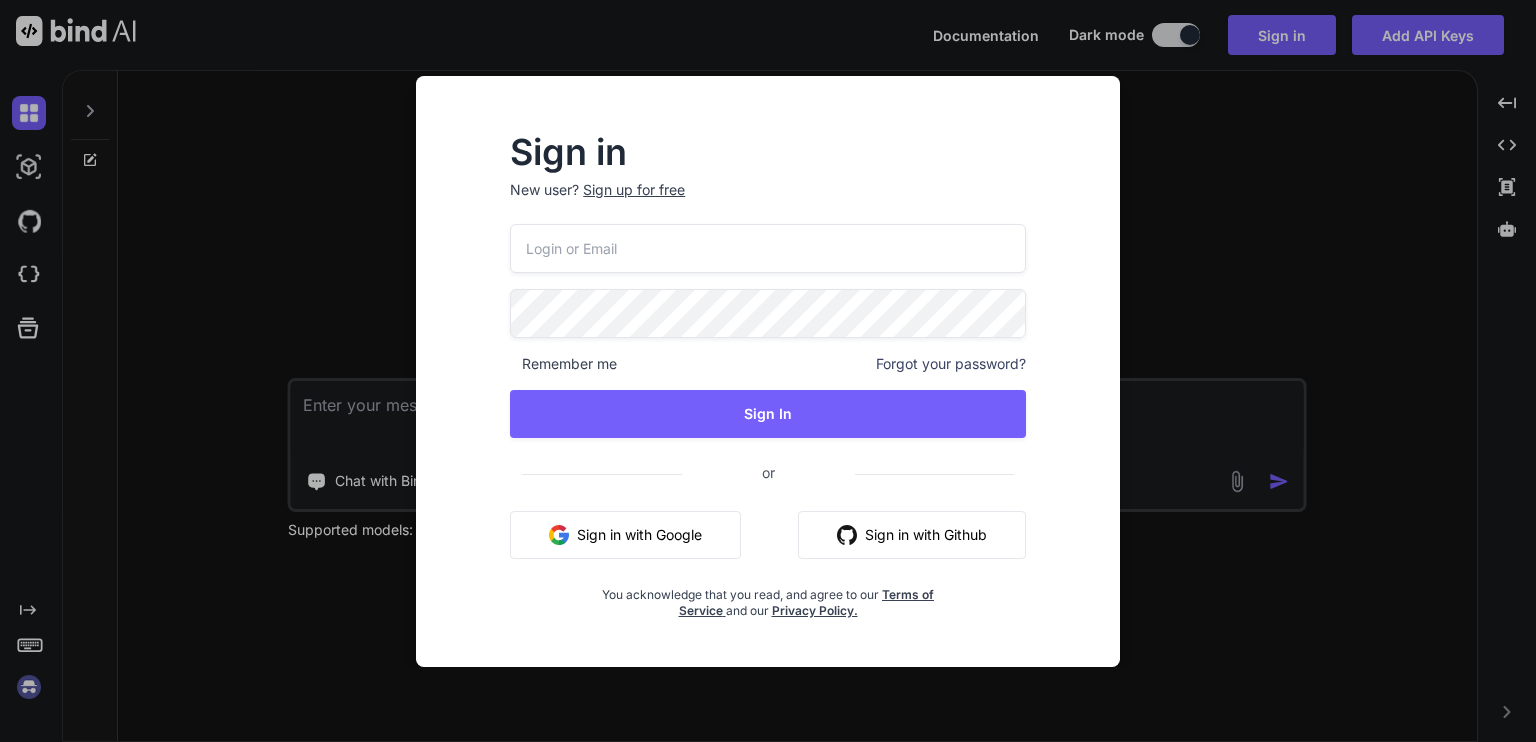 click at bounding box center (768, 248) 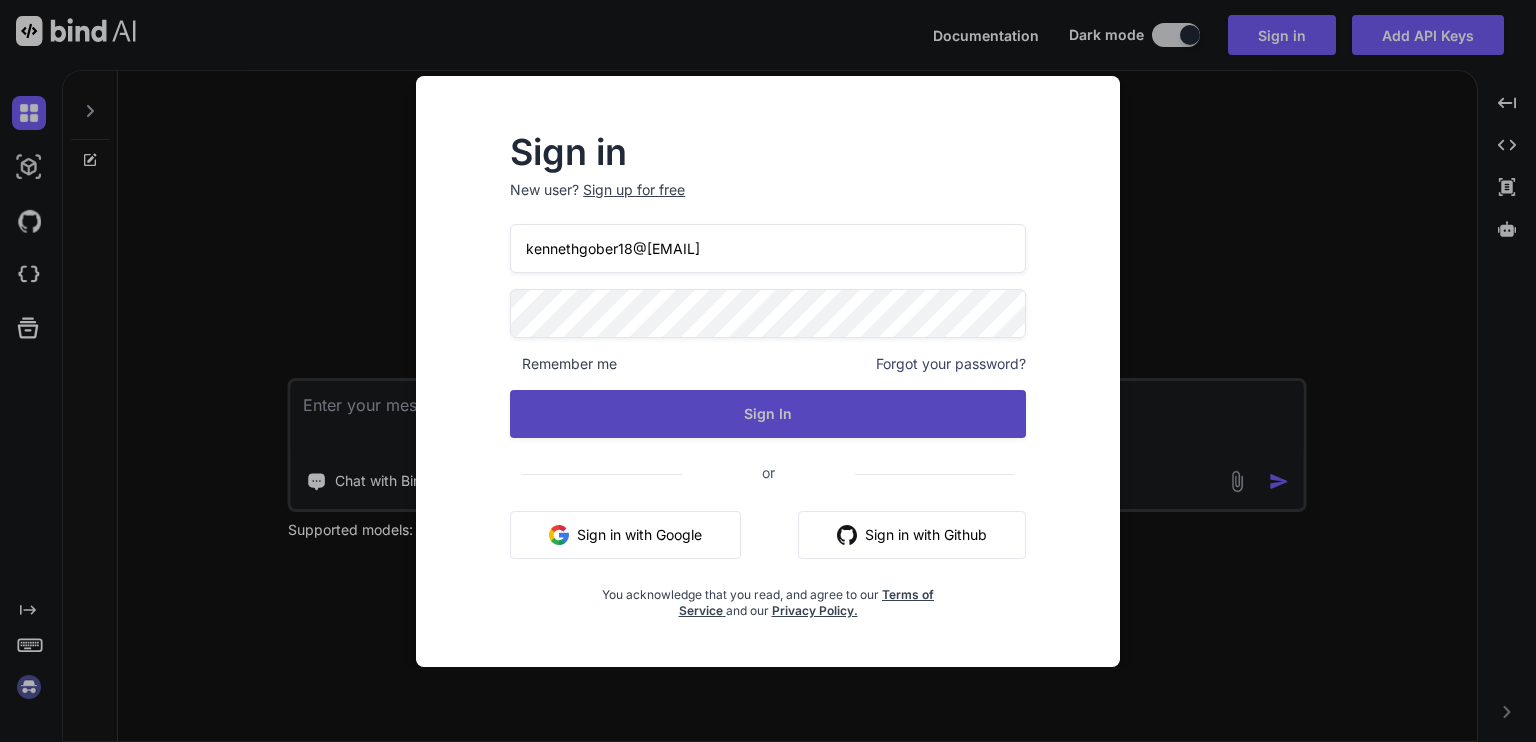 click on "Sign In" at bounding box center [768, 414] 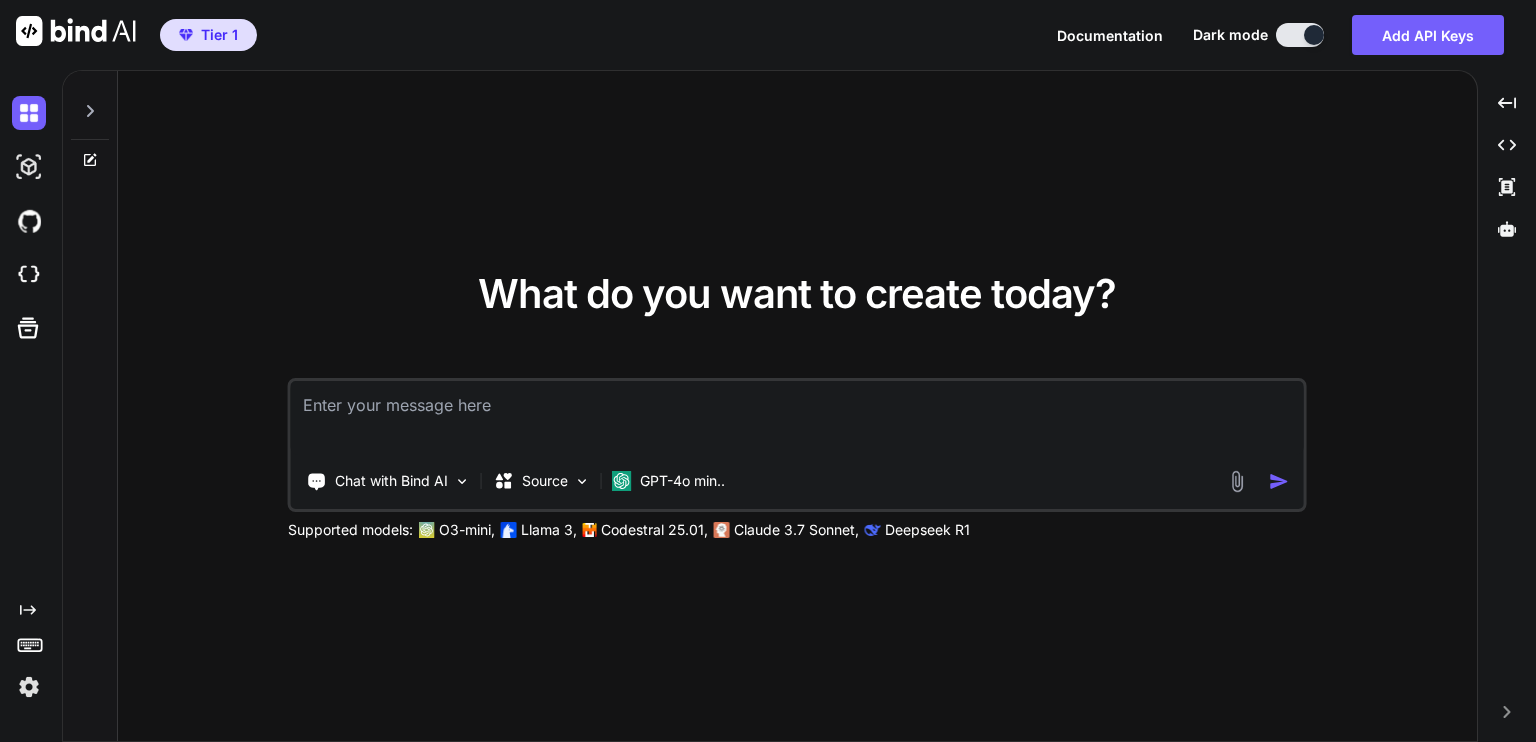 click at bounding box center [797, 418] 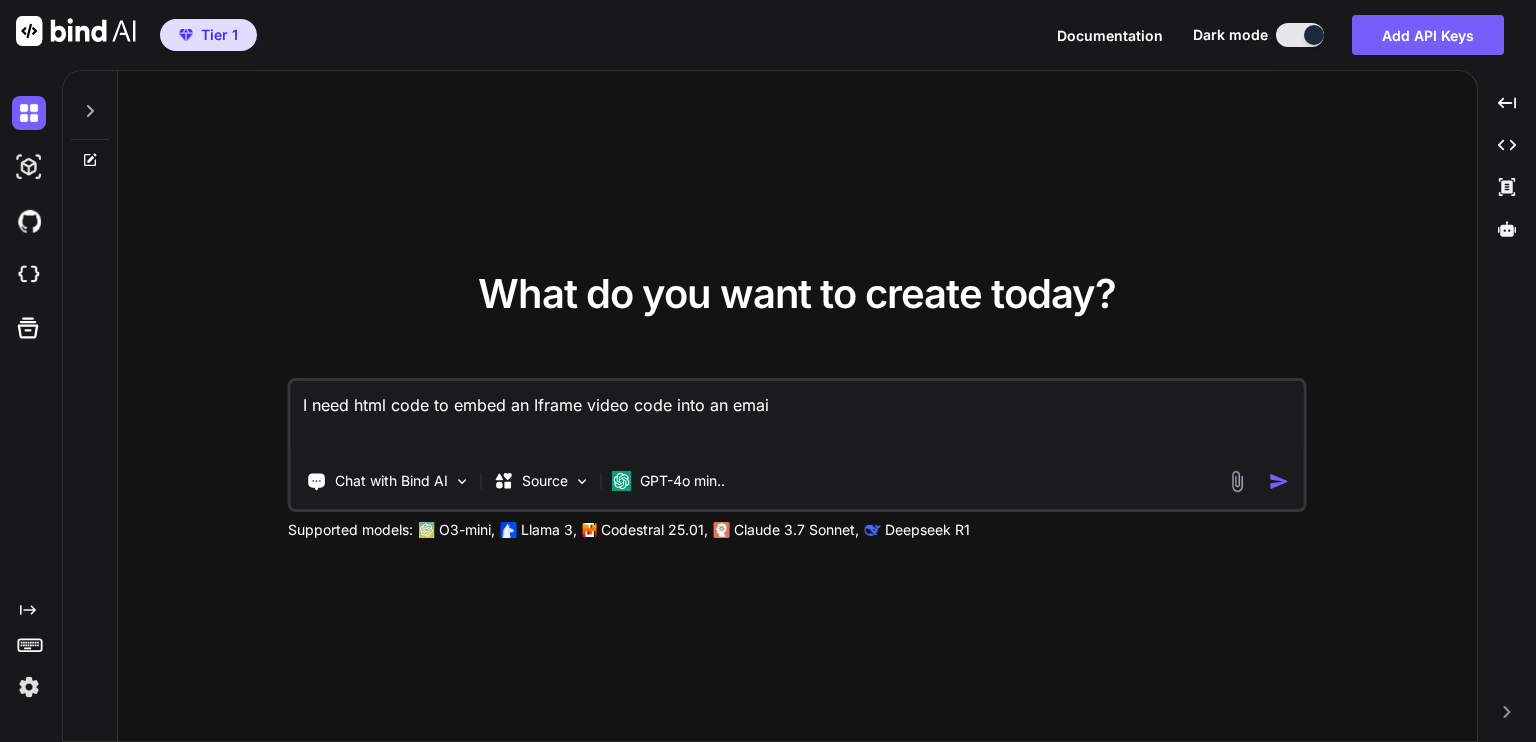 type on "I need html code to embed an Iframe video code into an email" 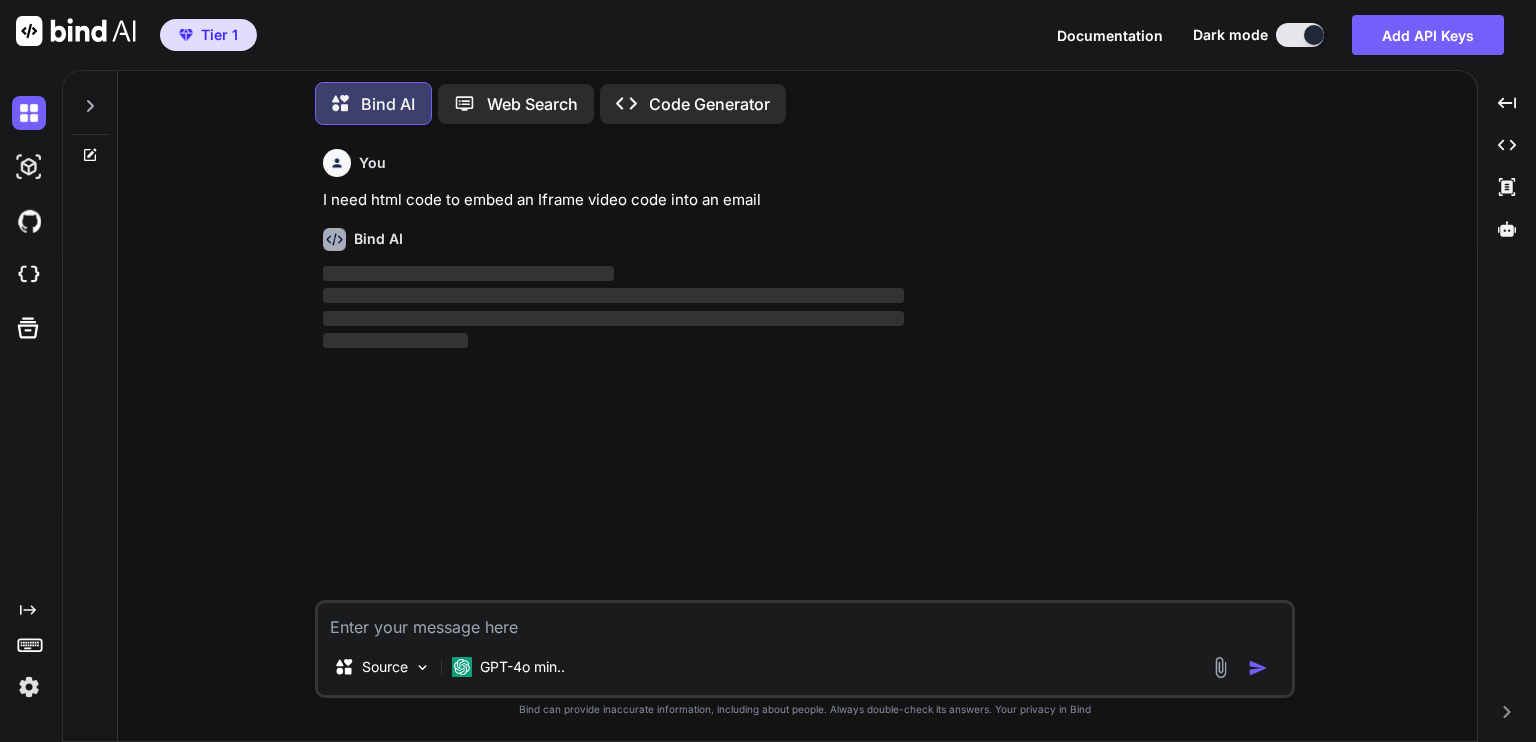 scroll, scrollTop: 8, scrollLeft: 0, axis: vertical 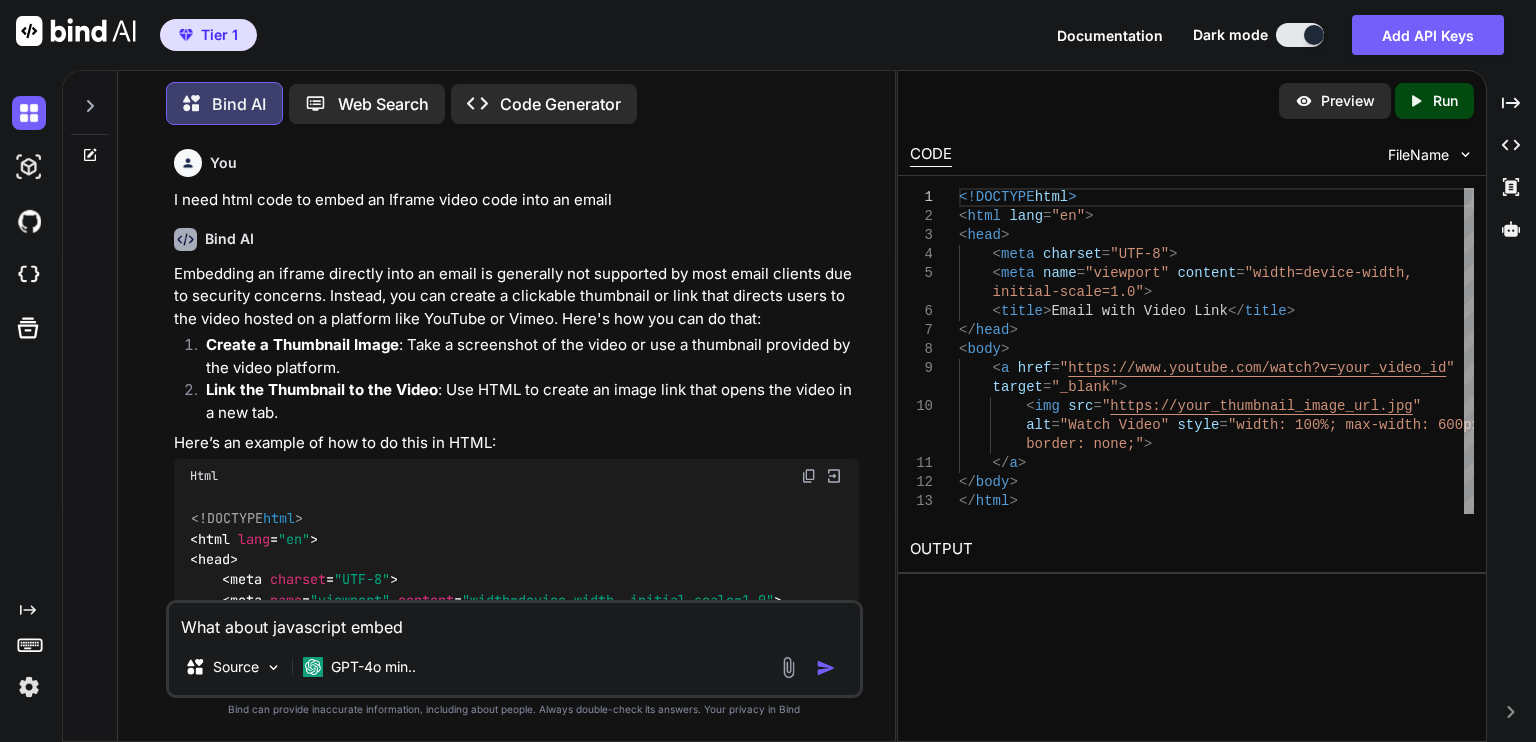 type on "What about javascript embed?" 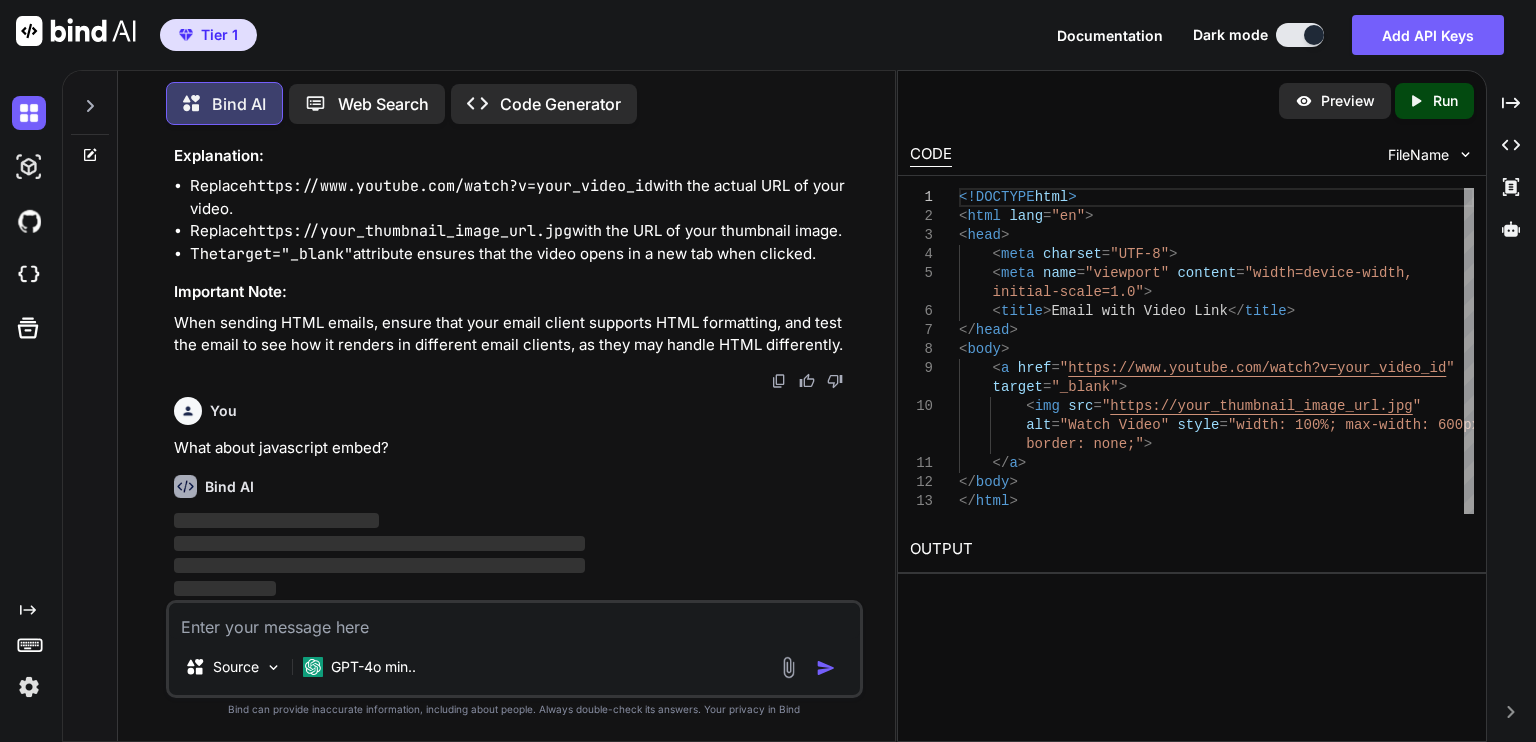 scroll, scrollTop: 663, scrollLeft: 0, axis: vertical 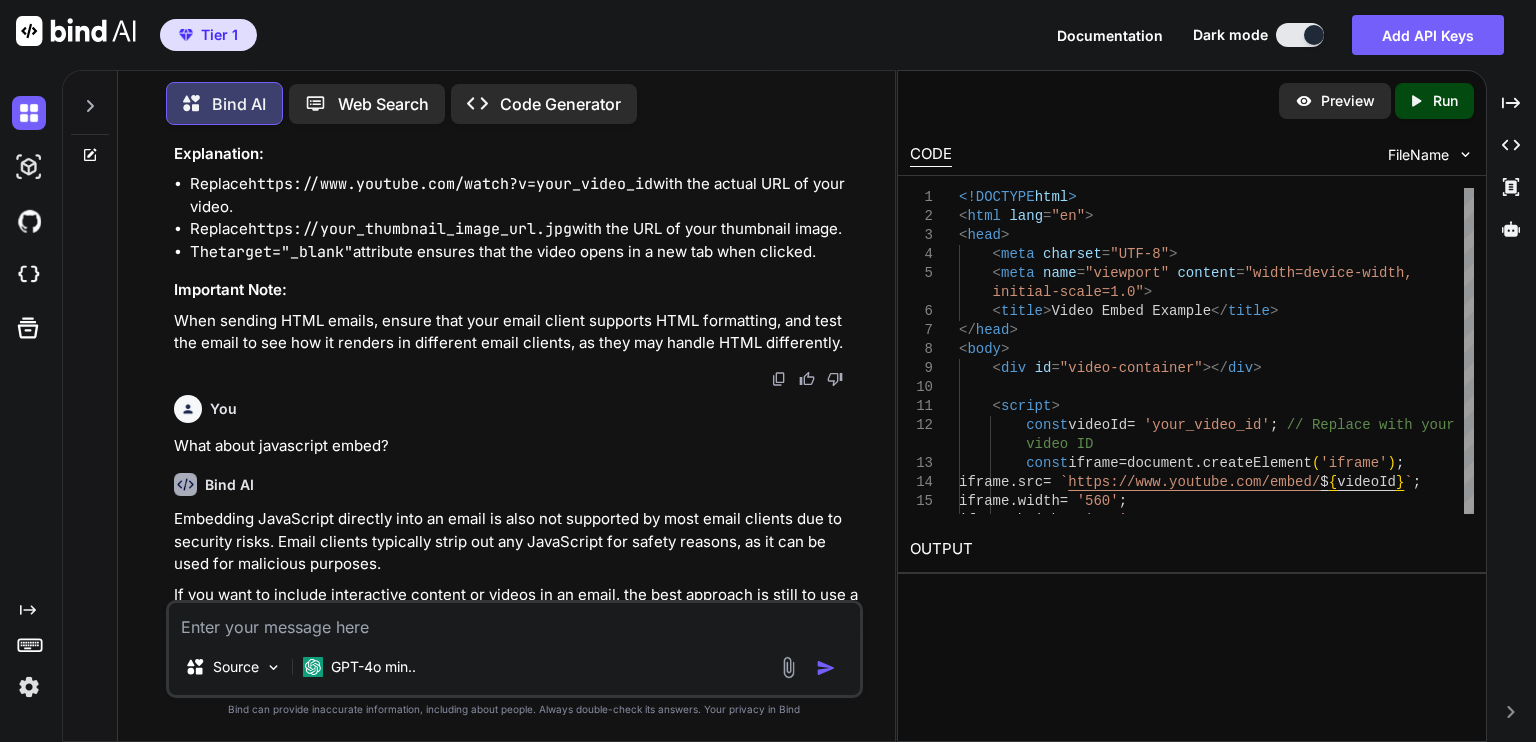 type 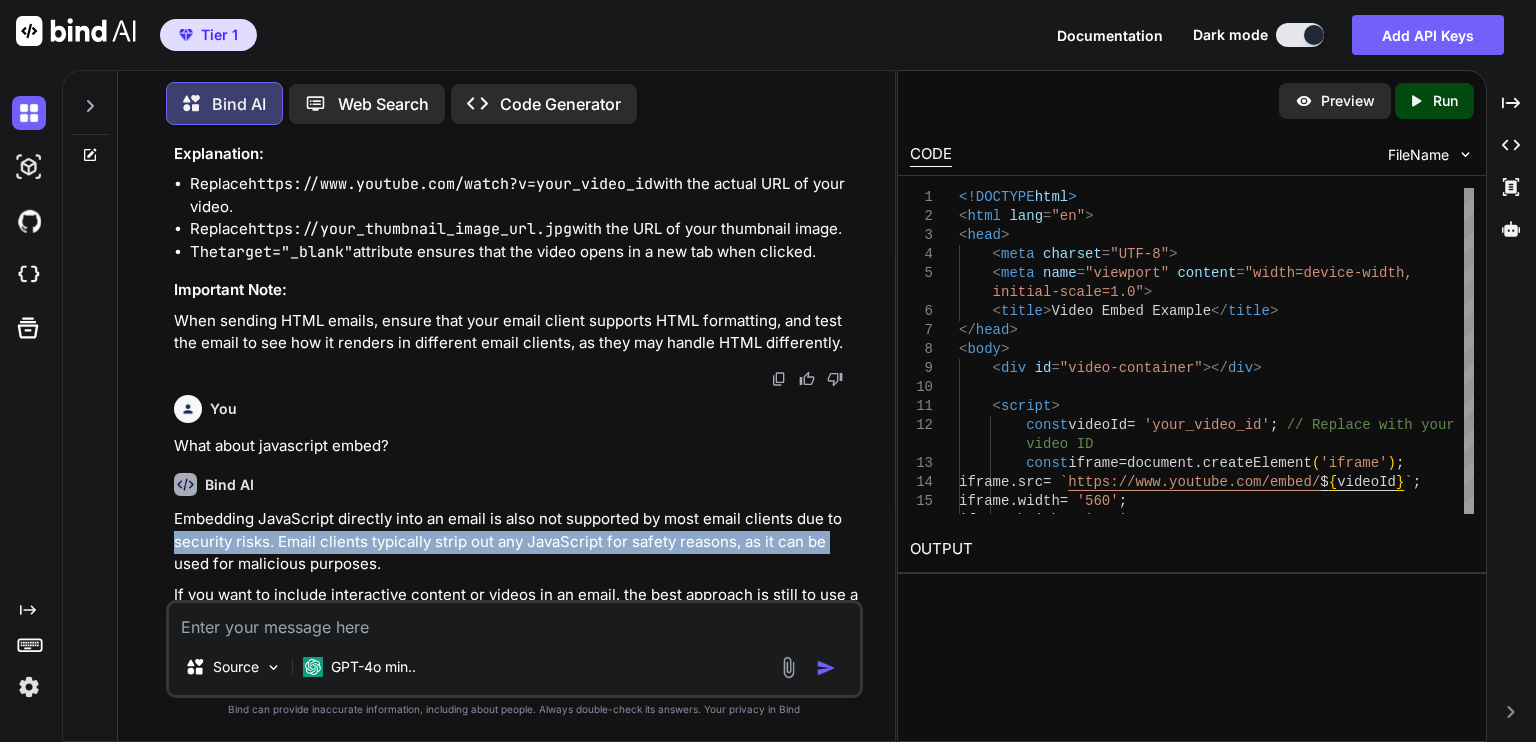 drag, startPoint x: 884, startPoint y: 510, endPoint x: 880, endPoint y: 551, distance: 41.19466 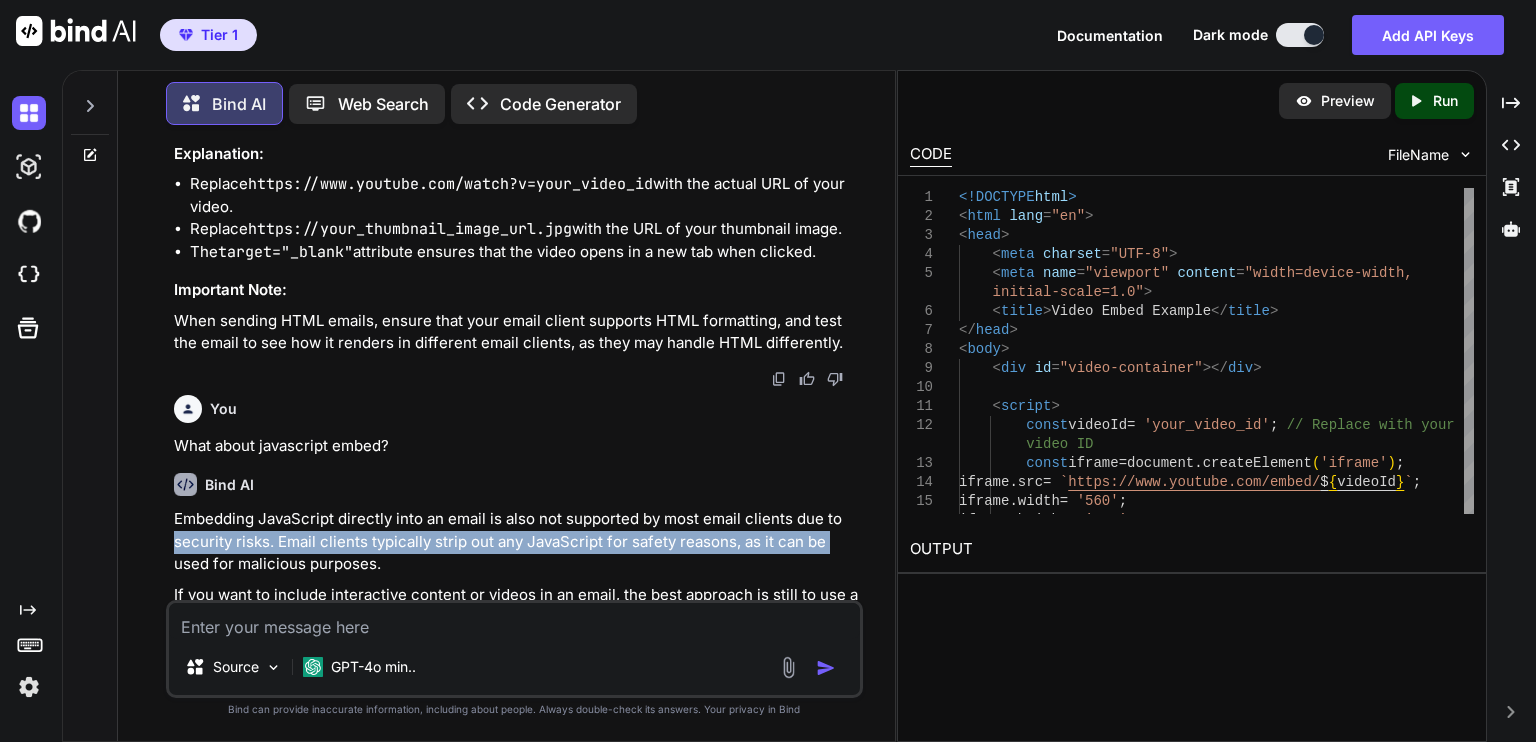 click on "You I need html code to embed an Iframe video code into an email Bind AI Embedding an iframe directly into an email is generally not supported by most email clients due to security concerns. Instead, you can create a clickable thumbnail or link that directs users to the video hosted on a platform like YouTube or Vimeo. Here's how you can do that:
Create a Thumbnail Image : Take a screenshot of the video or use a thumbnail provided by the video platform.
Link the Thumbnail to the Video : Use HTML to create an image link that opens the video in a new tab.
Here’s an example of how to do this in HTML:
Html <!DOCTYPE  html >
< html   lang = "en" >
< head >
< meta   charset = "UTF-8" >
< meta   name = "viewport"   content = "width=device-width, initial-scale=1.0" >
< title > Email with Video Link </ title >
</ head >
< body >
< a   href = "https://www.youtube.com/watch?v=your_video_id"   target = "_blank" >
< img   src =   alt = "Watch Video"   style =" at bounding box center [514, 441] 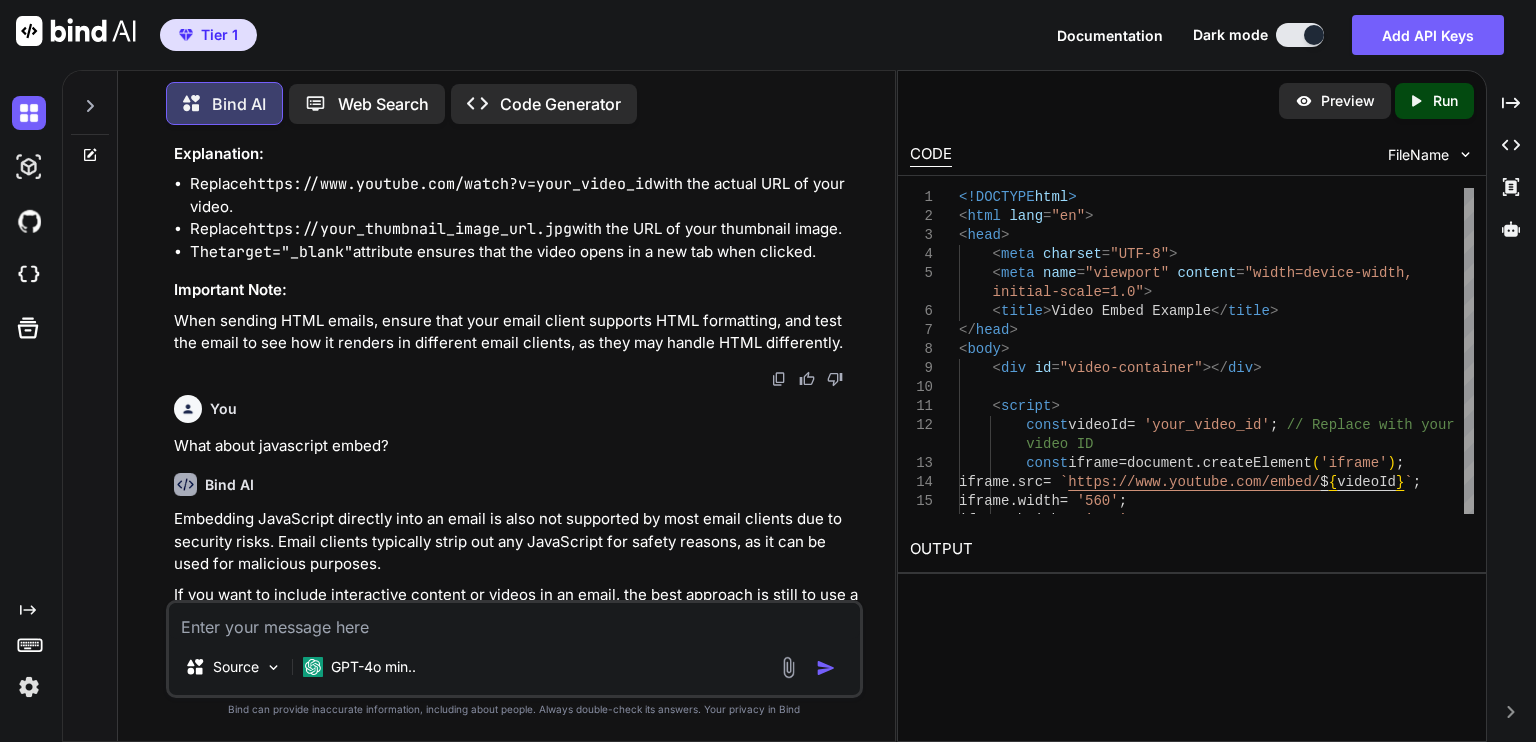 click on "You I need html code to embed an Iframe video code into an email Bind AI Embedding an iframe directly into an email is generally not supported by most email clients due to security concerns. Instead, you can create a clickable thumbnail or link that directs users to the video hosted on a platform like YouTube or Vimeo. Here's how you can do that:
Create a Thumbnail Image : Take a screenshot of the video or use a thumbnail provided by the video platform.
Link the Thumbnail to the Video : Use HTML to create an image link that opens the video in a new tab.
Here’s an example of how to do this in HTML:
Html <!DOCTYPE  html >
< html   lang = "en" >
< head >
< meta   charset = "UTF-8" >
< meta   name = "viewport"   content = "width=device-width, initial-scale=1.0" >
< title > Email with Video Link </ title >
</ head >
< body >
< a   href = "https://www.youtube.com/watch?v=your_video_id"   target = "_blank" >
< img   src =   alt = "Watch Video"   style =" at bounding box center (514, 441) 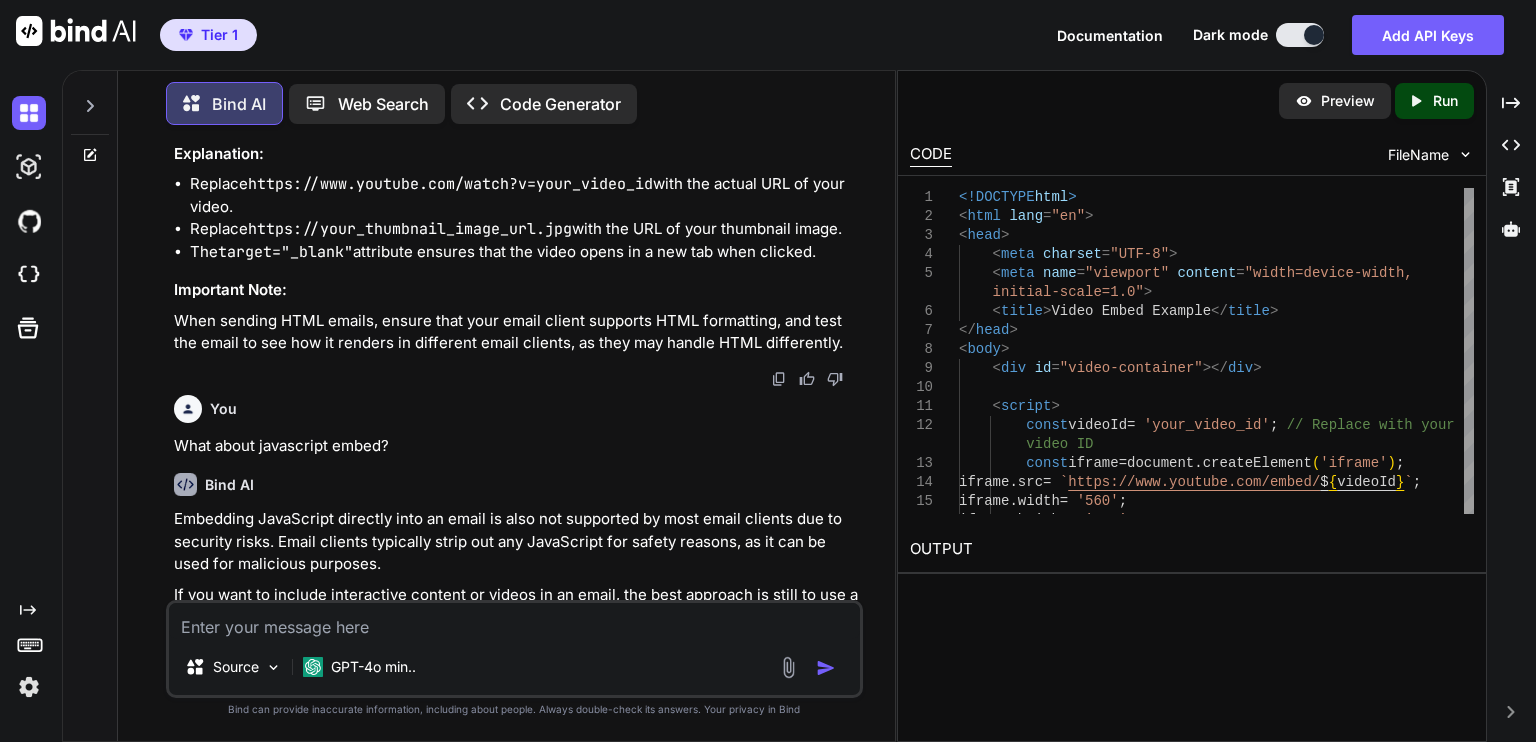 click on "Embedding JavaScript directly into an email is also not supported by most email clients due to security risks. Email clients typically strip out any JavaScript for safety reasons, as it can be used for malicious purposes." at bounding box center [516, 542] 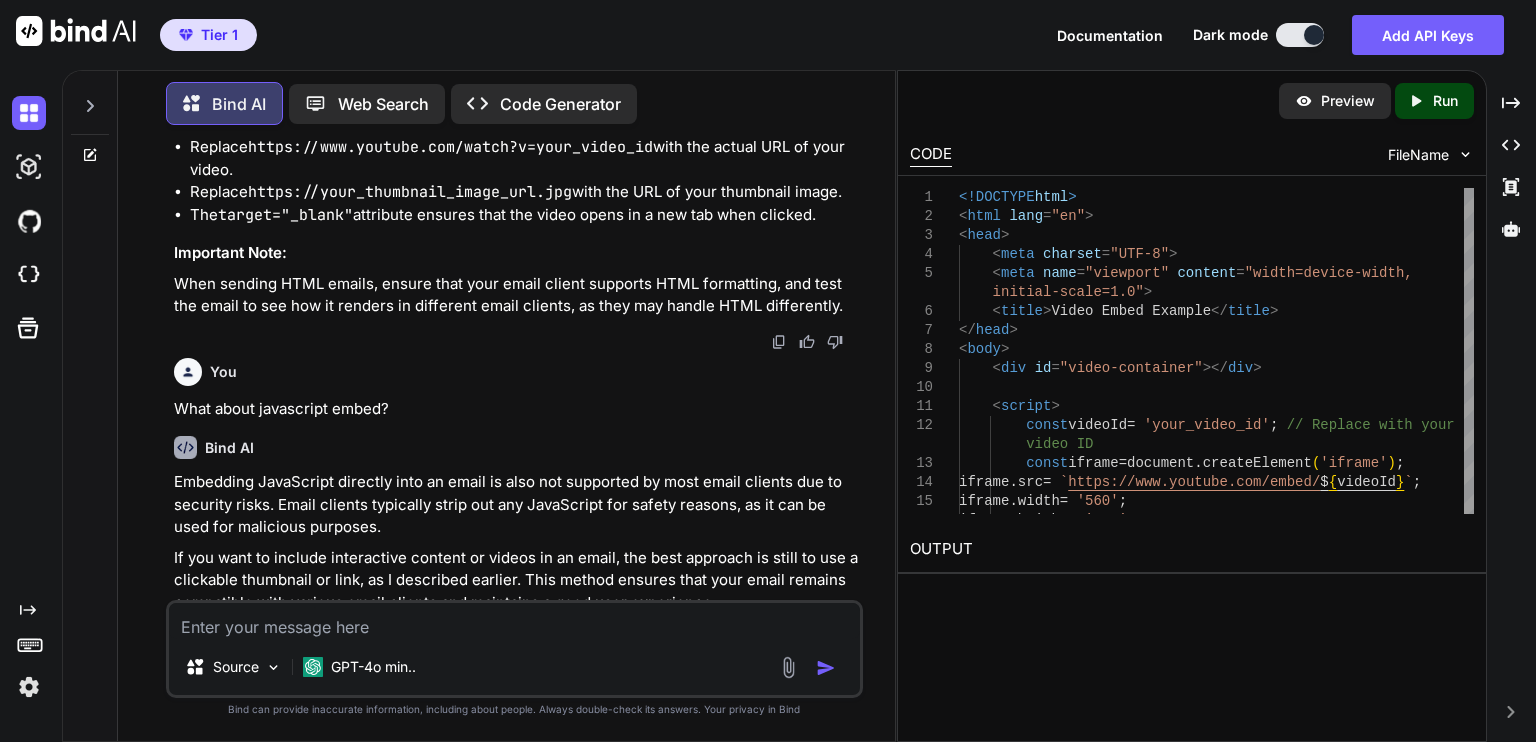 scroll, scrollTop: 663, scrollLeft: 0, axis: vertical 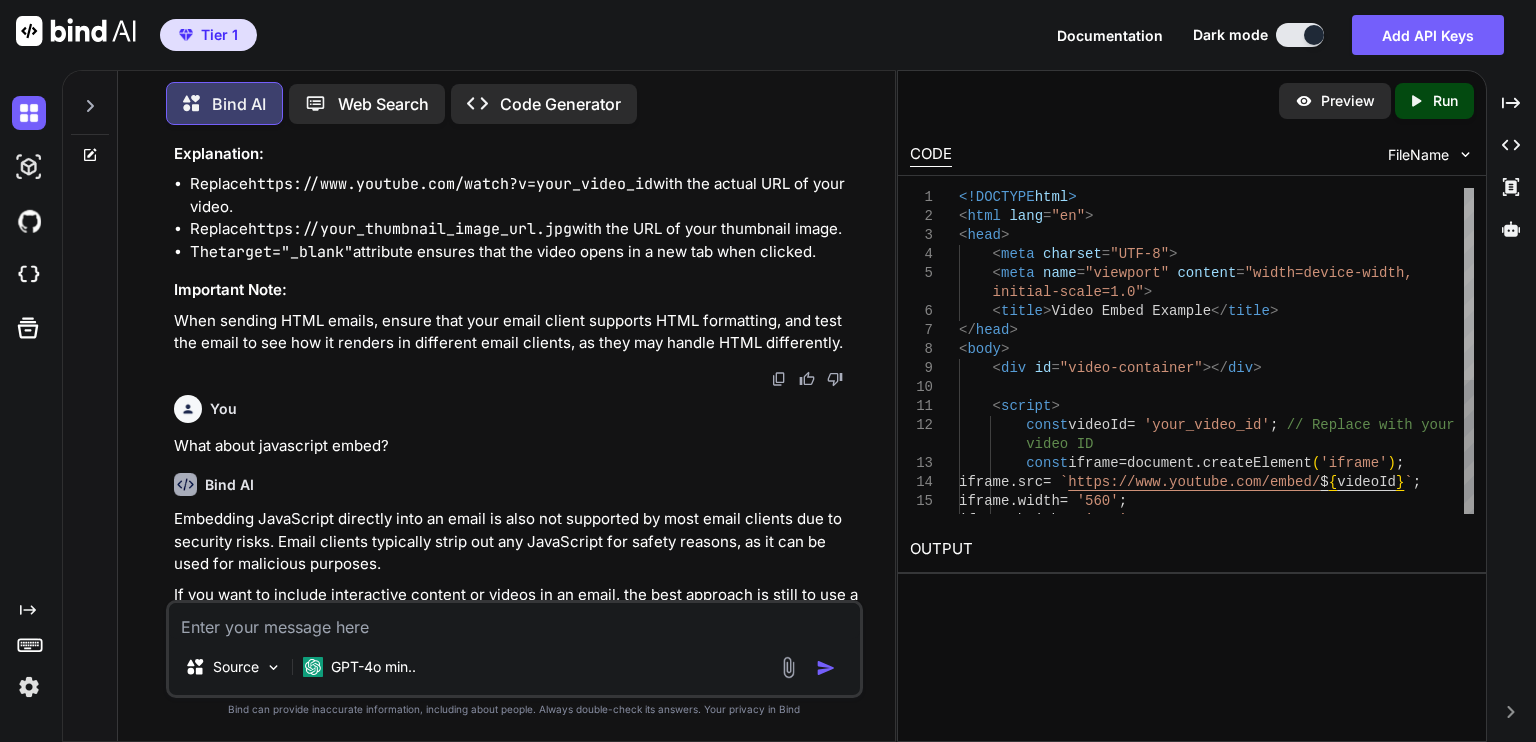 click at bounding box center (1469, 284) 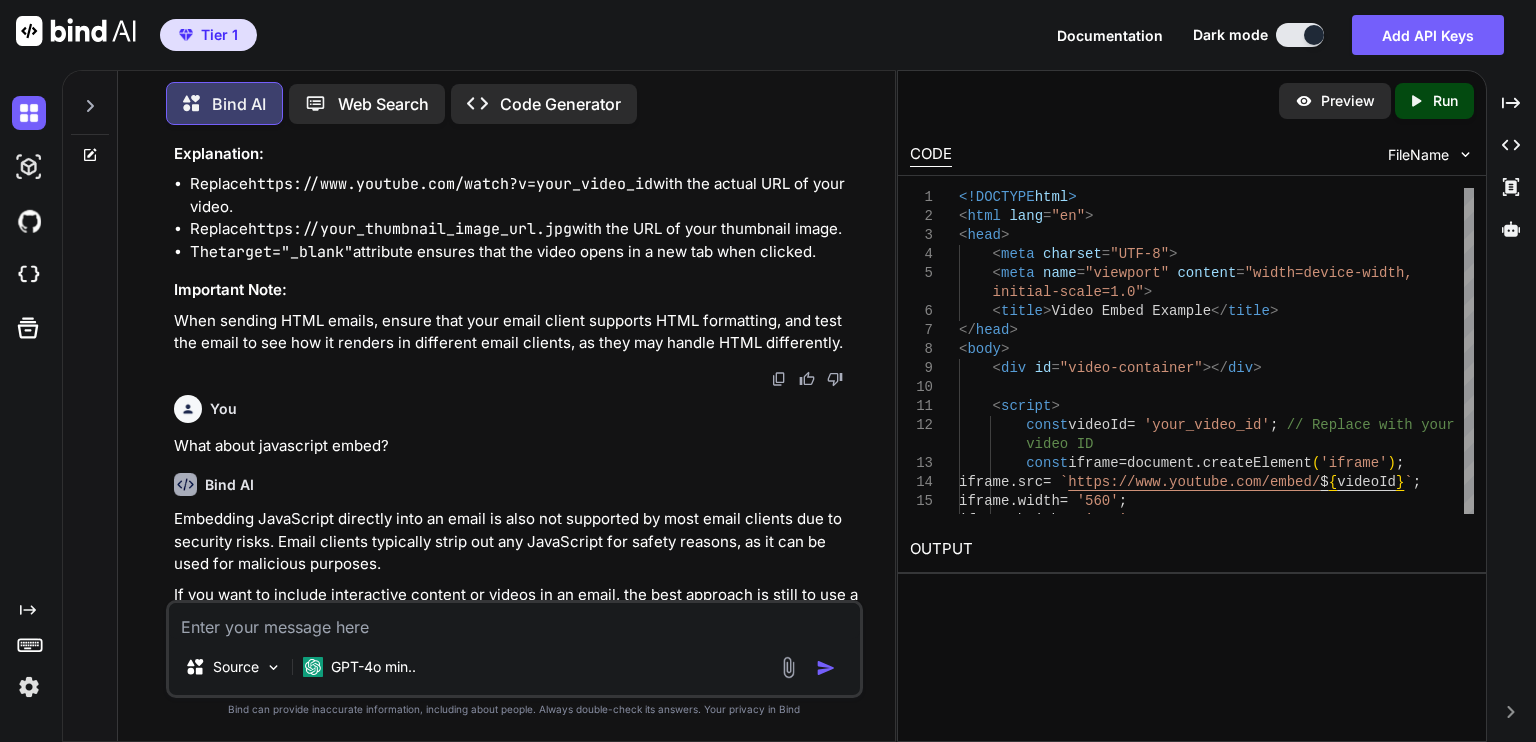 click at bounding box center [1465, 154] 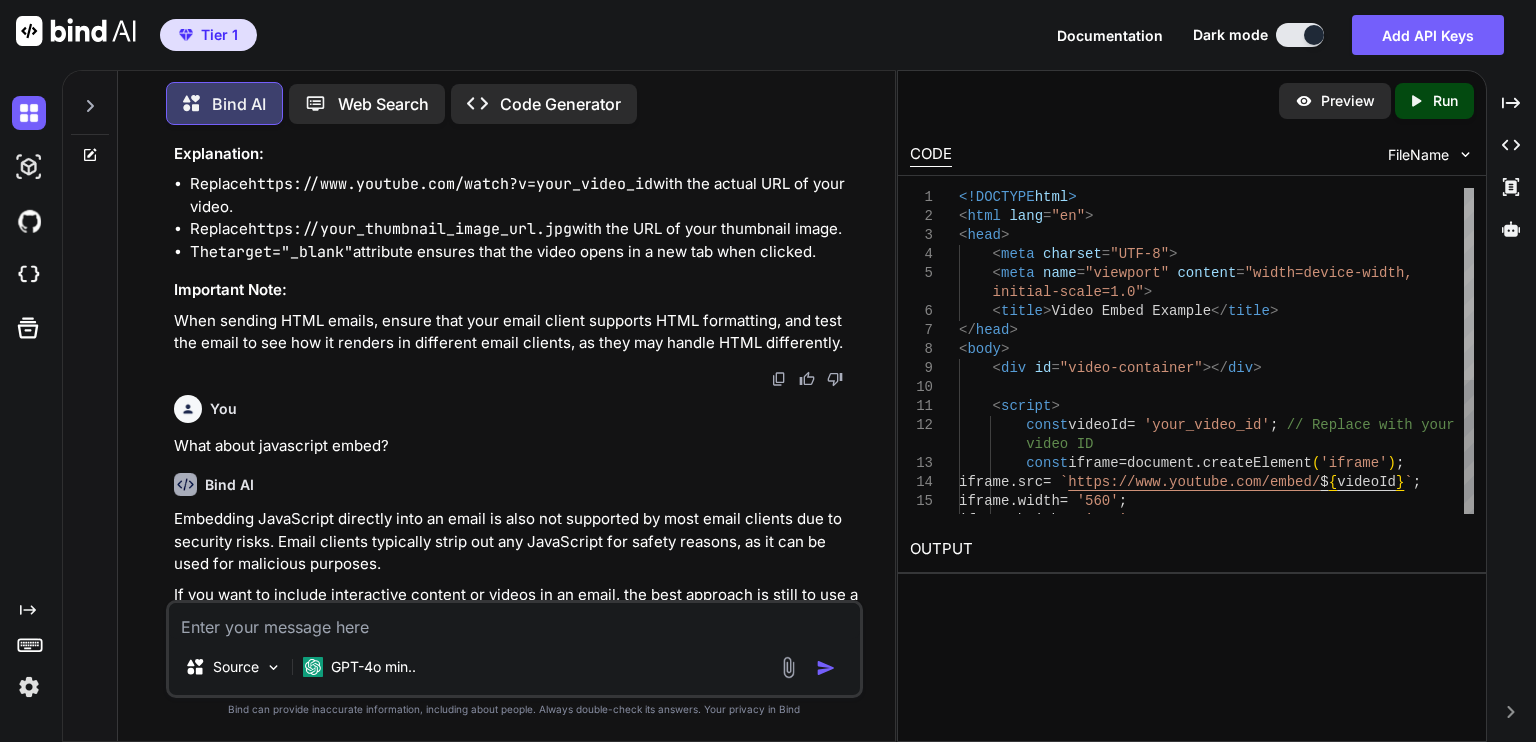 click at bounding box center (1469, 284) 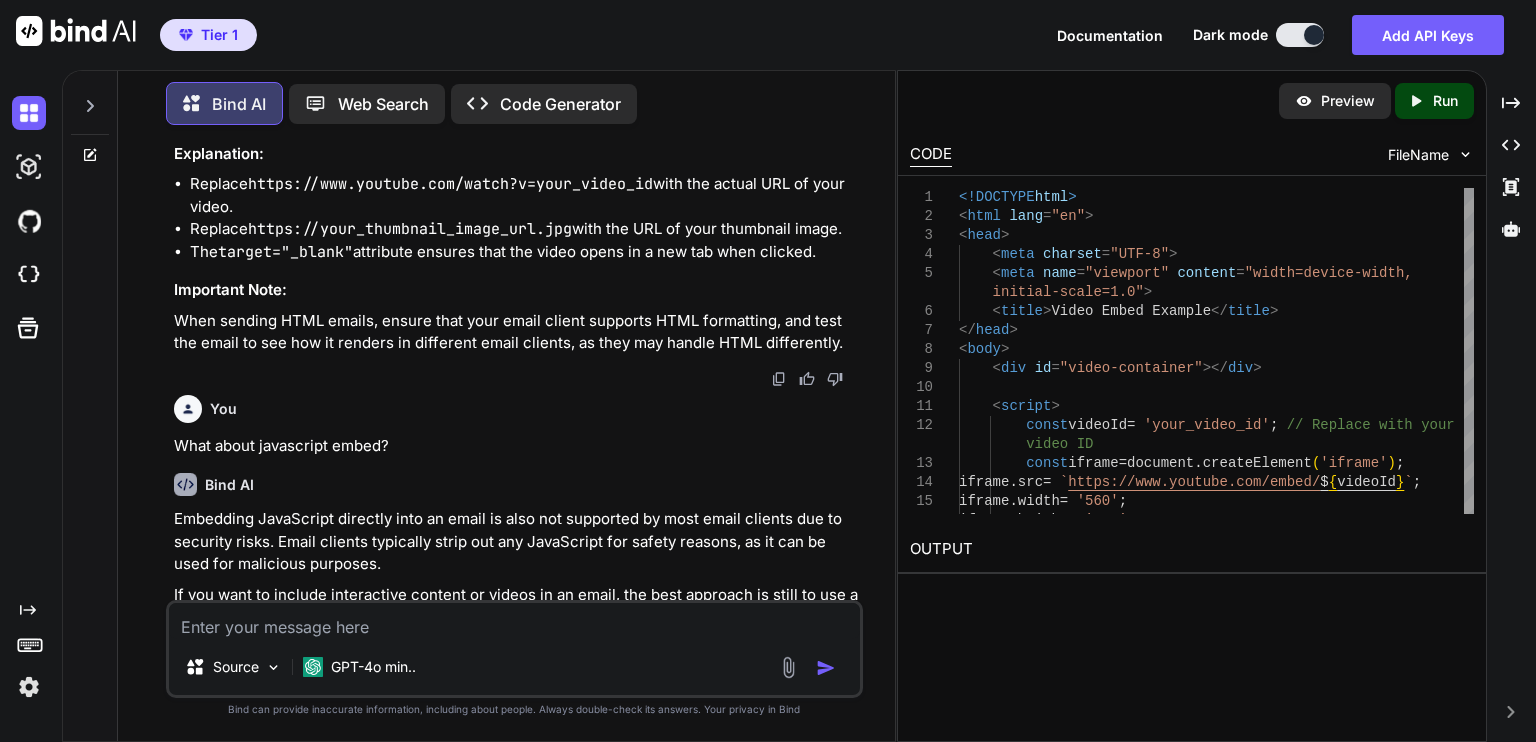 click on "Code Generator" at bounding box center (560, 104) 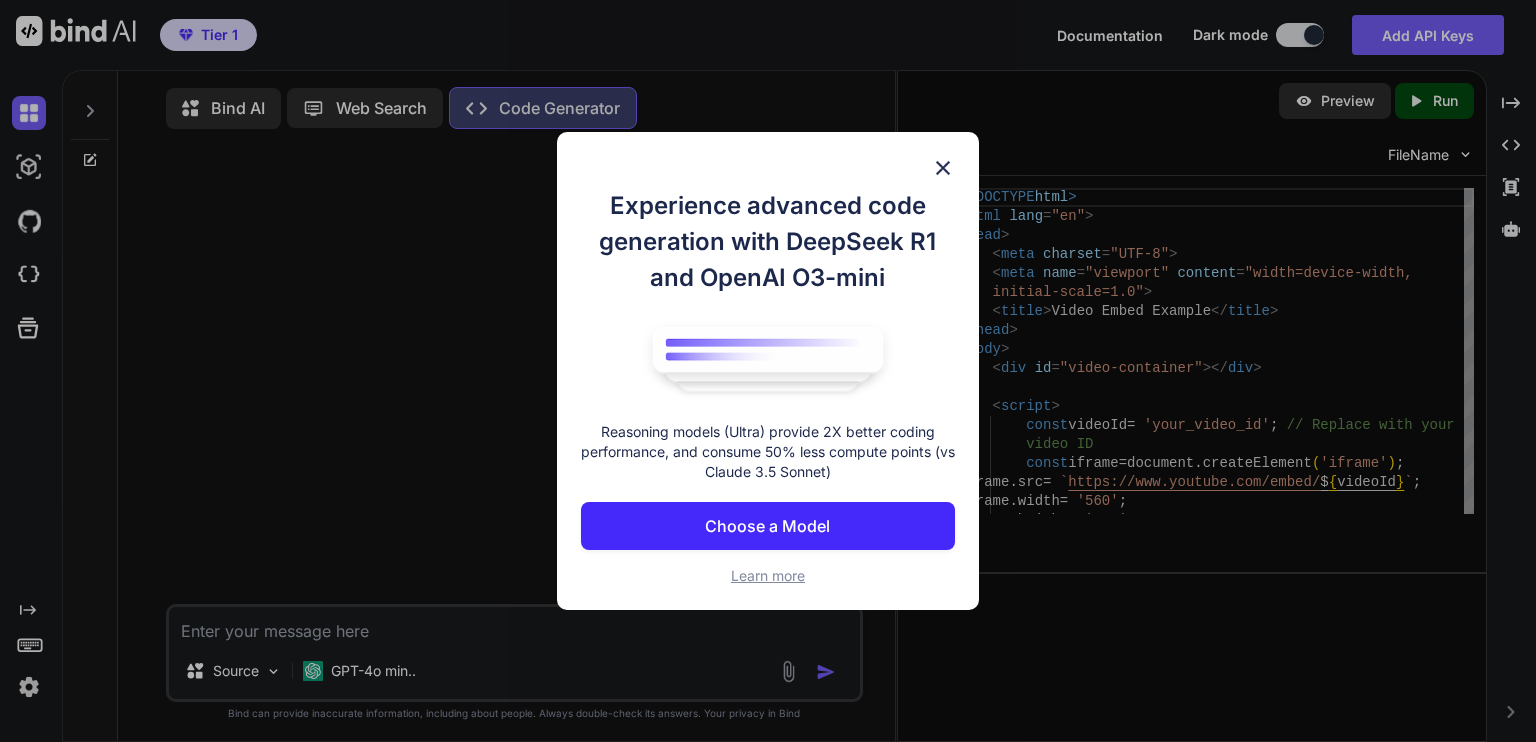 click at bounding box center (943, 168) 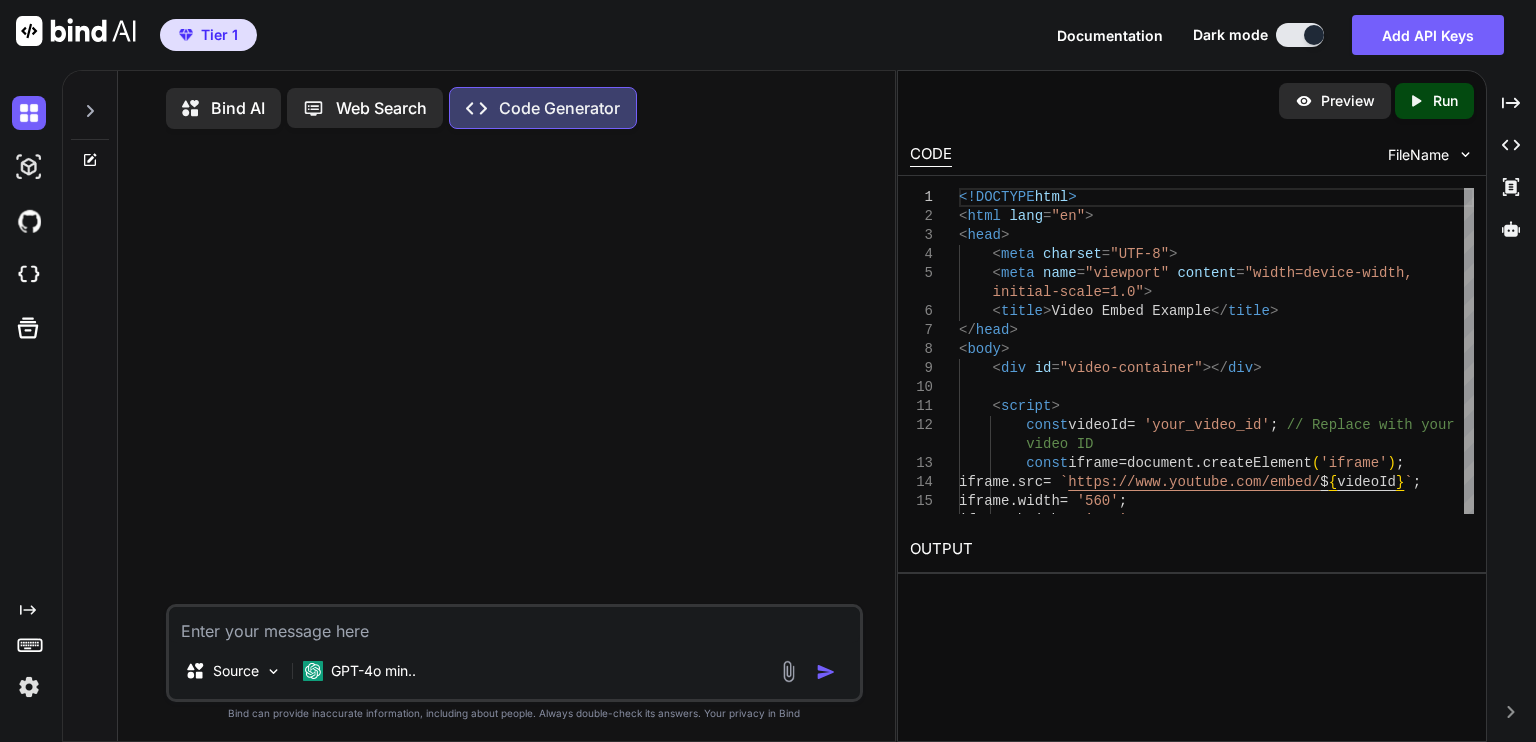 click on "Bind AI" at bounding box center (238, 108) 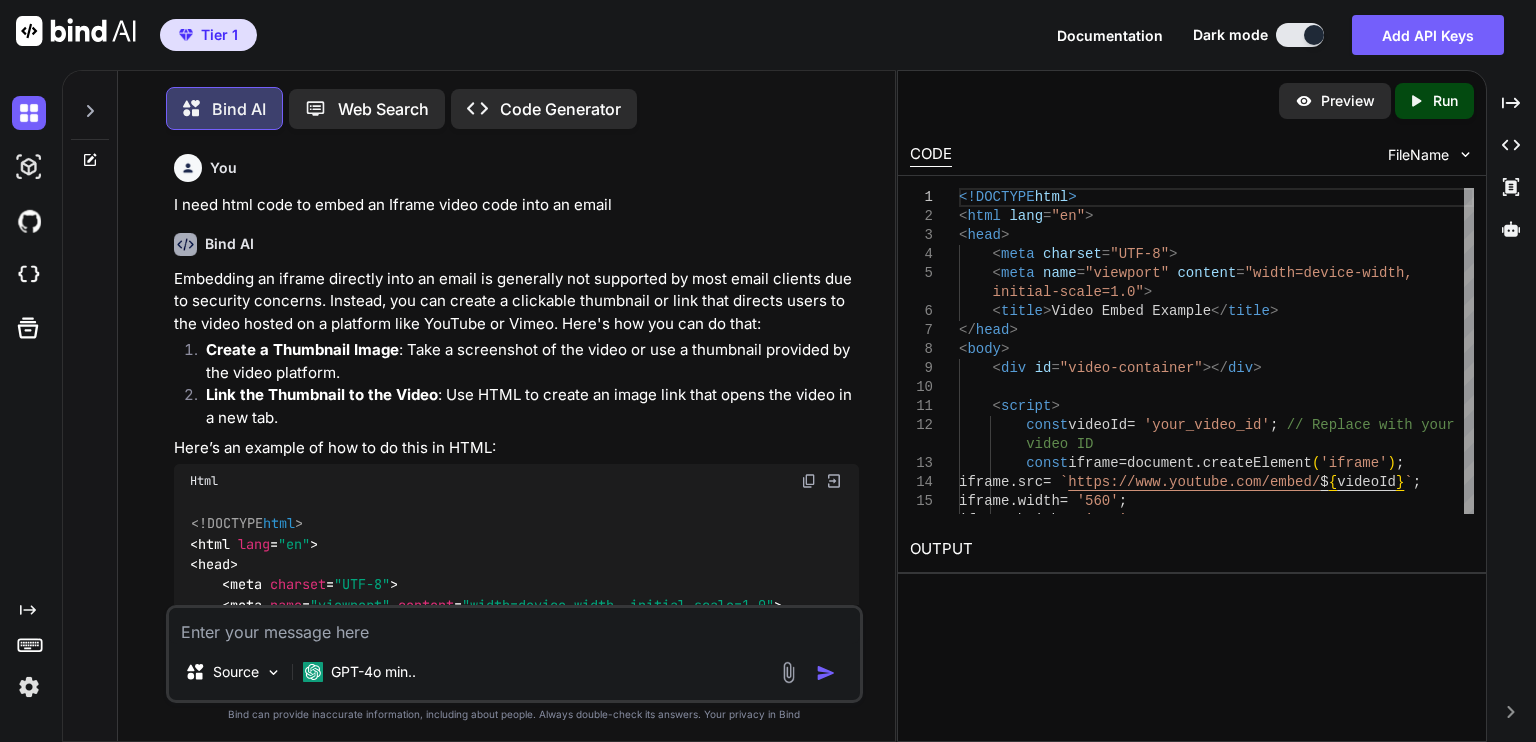 scroll, scrollTop: 80, scrollLeft: 0, axis: vertical 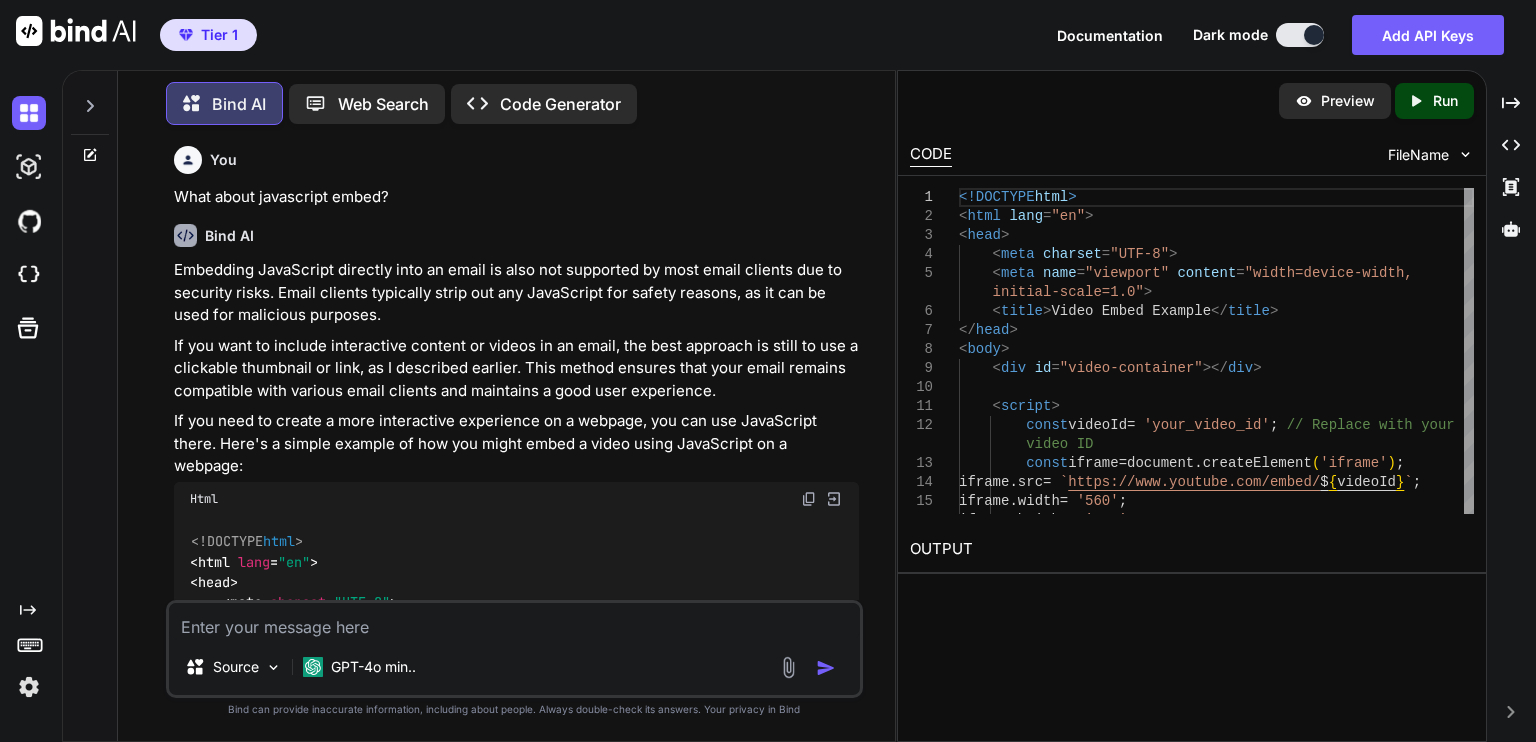 click at bounding box center (1465, 154) 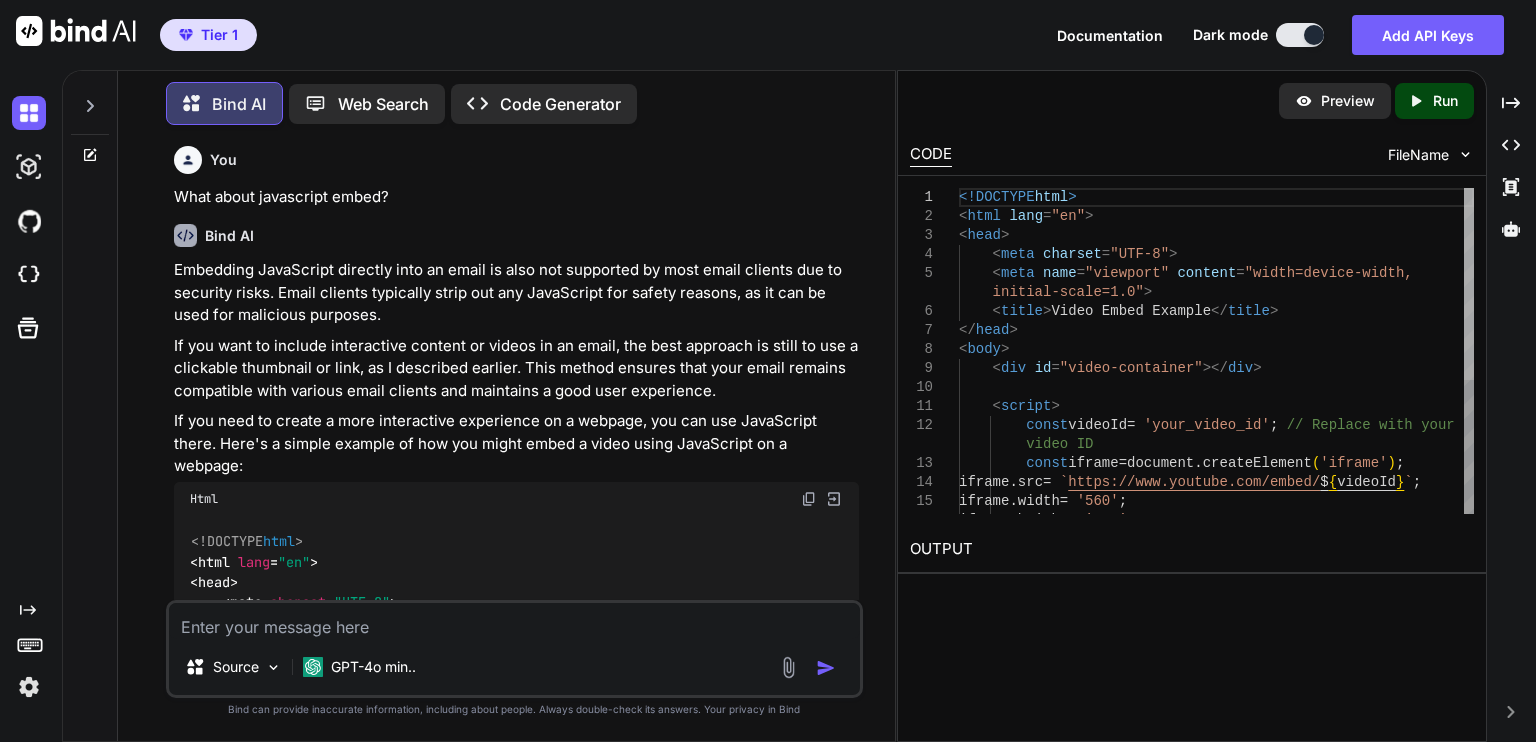 click at bounding box center [1469, 284] 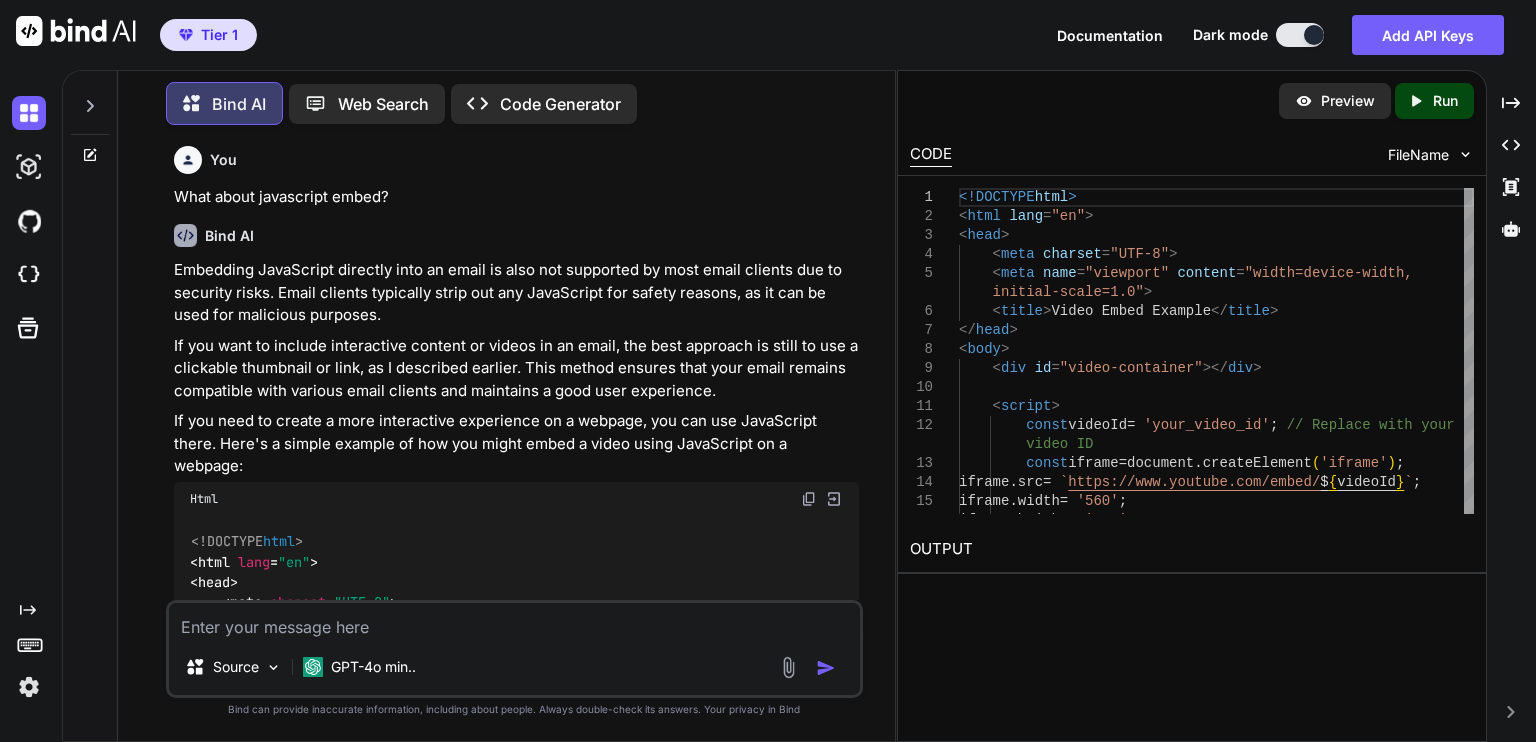 click at bounding box center [514, 621] 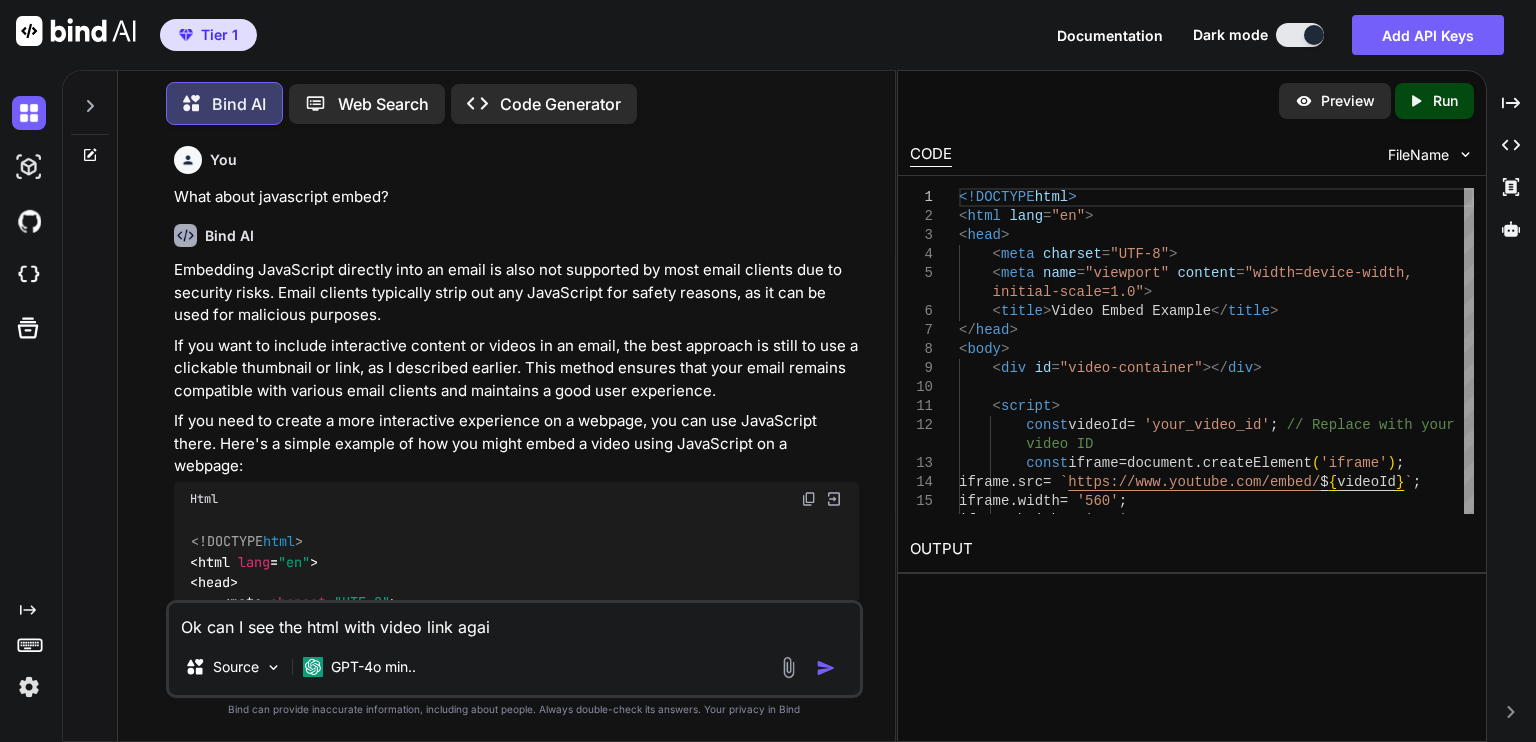type on "Ok can I see the html with video link again" 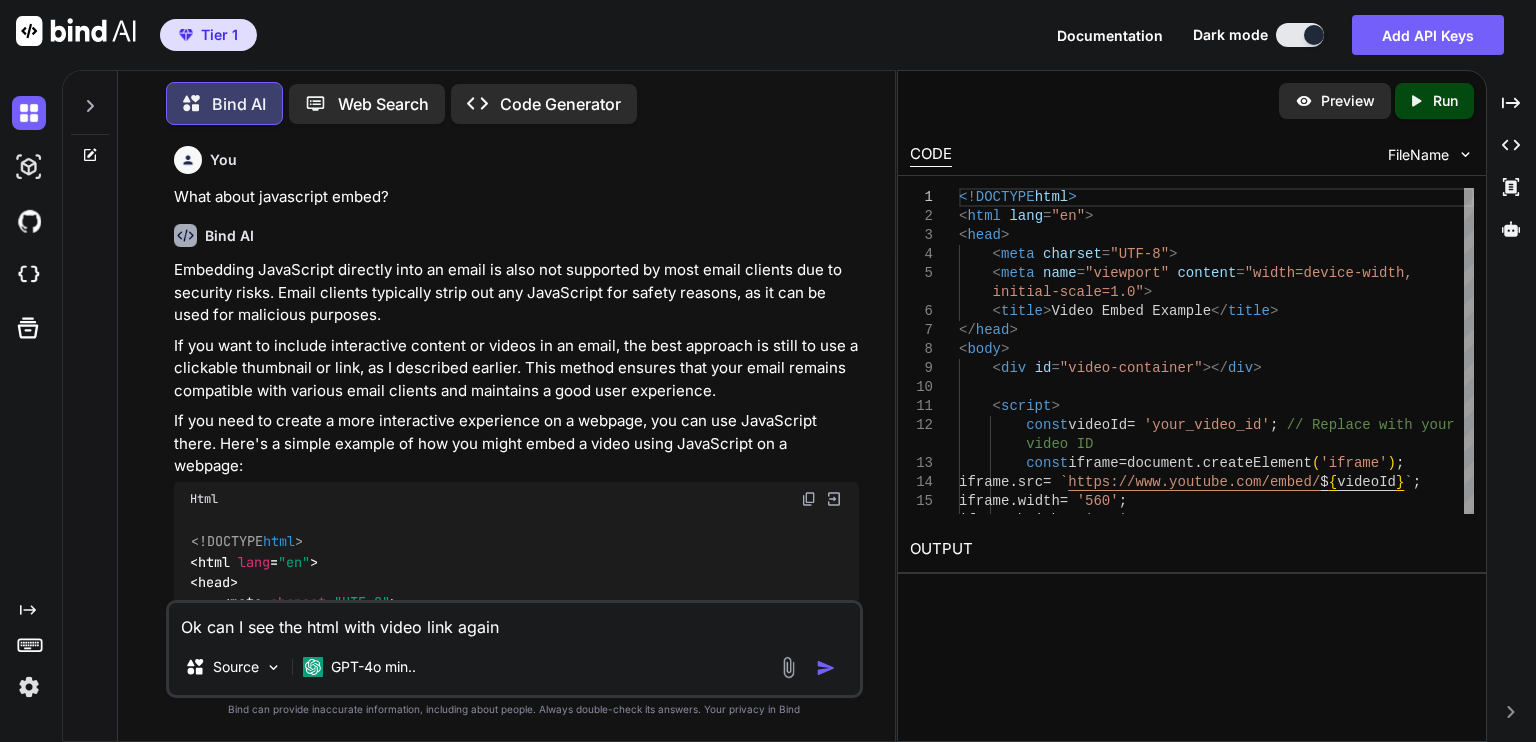 type 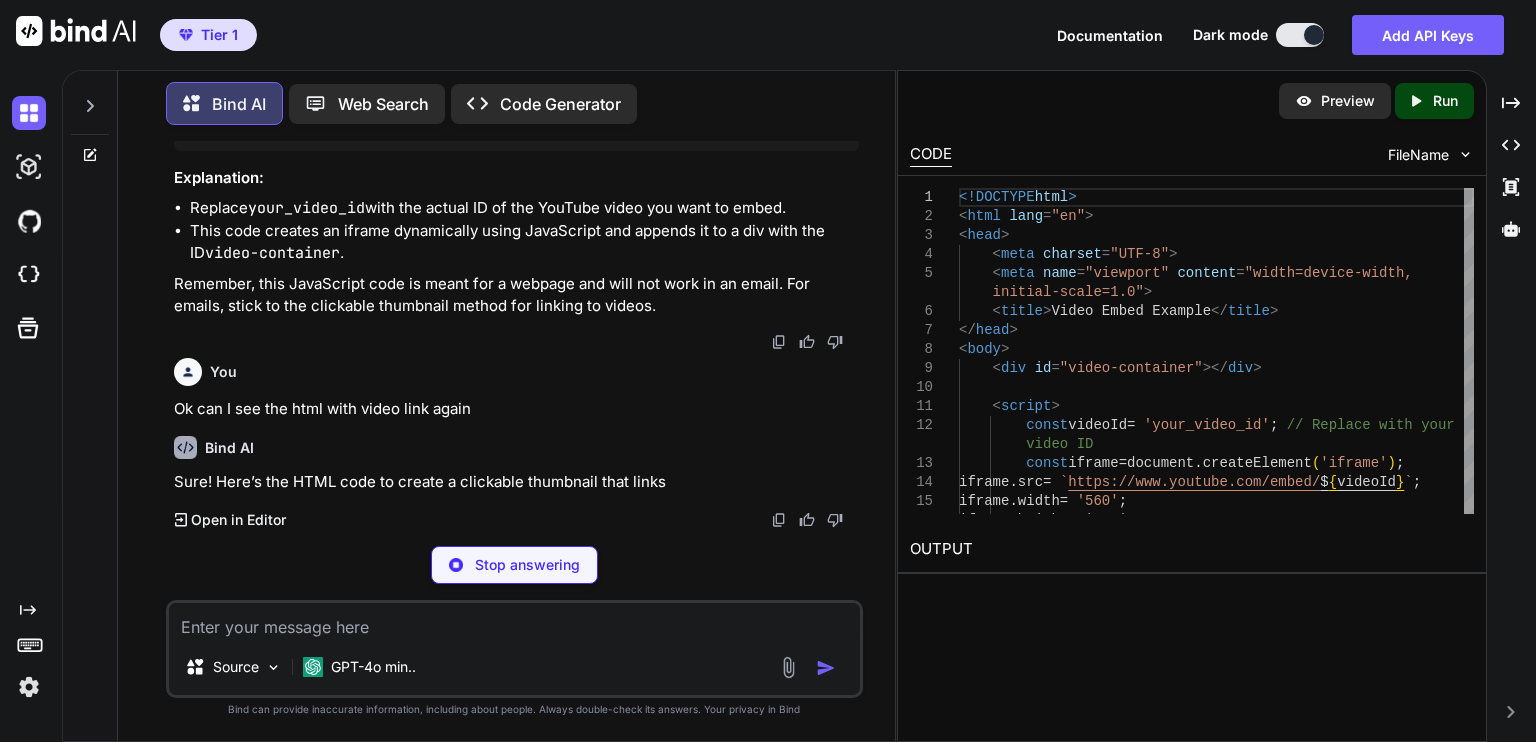 scroll, scrollTop: 1743, scrollLeft: 0, axis: vertical 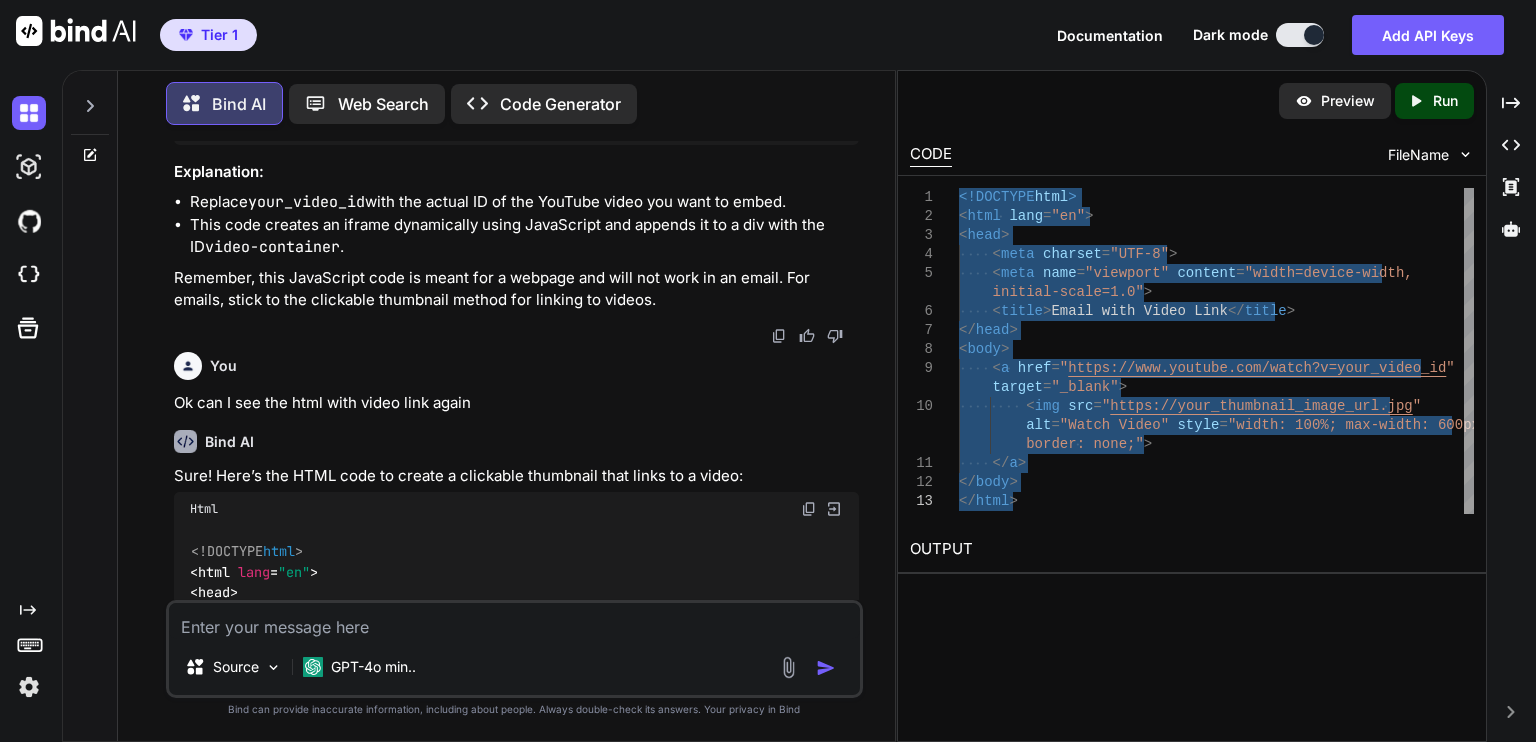 drag, startPoint x: 962, startPoint y: 195, endPoint x: 1062, endPoint y: 499, distance: 320.025 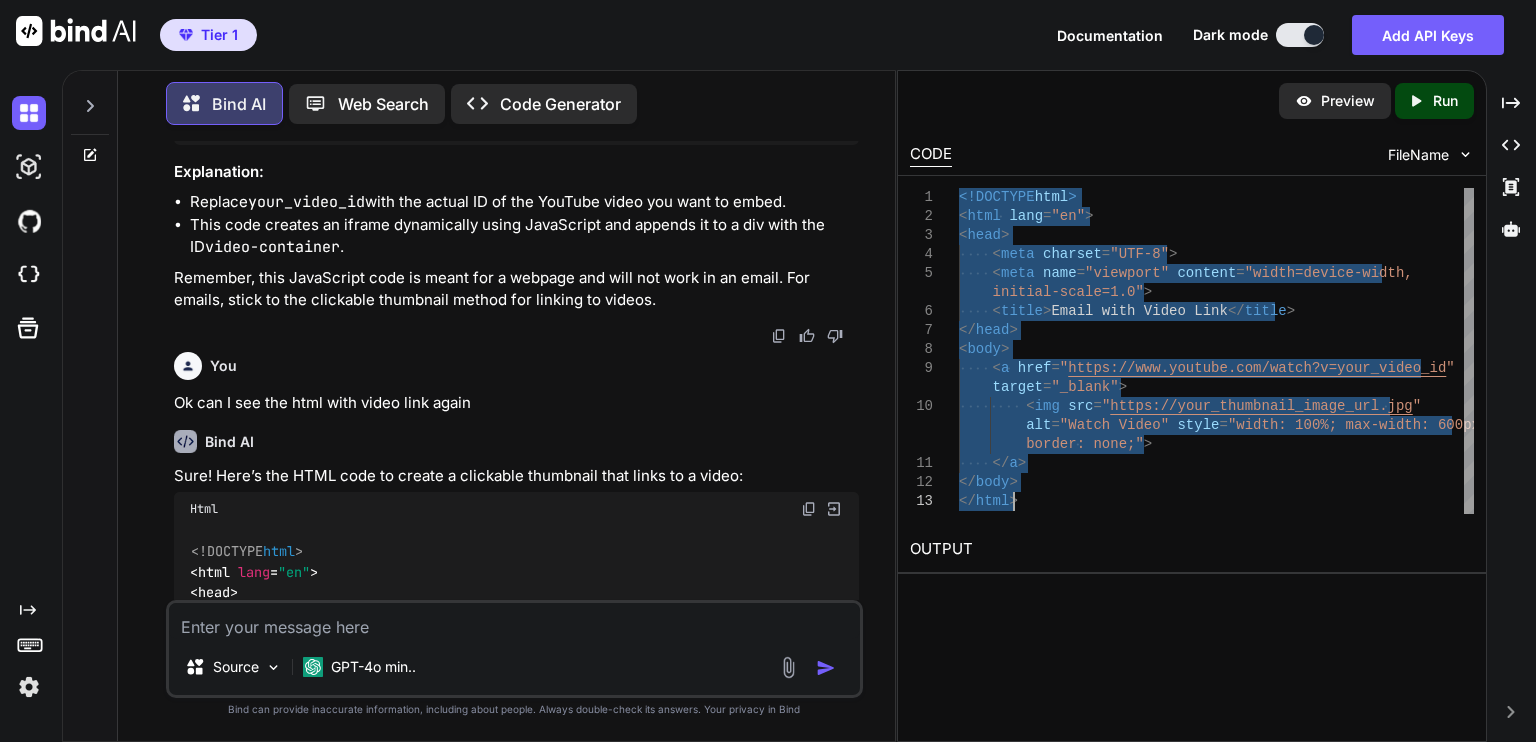 type on "<!DOCTYPE html>
<html lang="en">
<head>
<meta charset="UTF-8">
<meta name="viewport" content="width=device-width, initial-scale=1.0">
<title>Email with Video Link</title>
</head>
<body>
<a href="https://www.youtube.com/watch?v=your_video_id" target="_blank">
<img src="https://your_thumbnail_image_url.jpg" alt="Watch Video" style="width: 100%; max-width: 600px; border: none;">
</a>
</body>
</html>" 